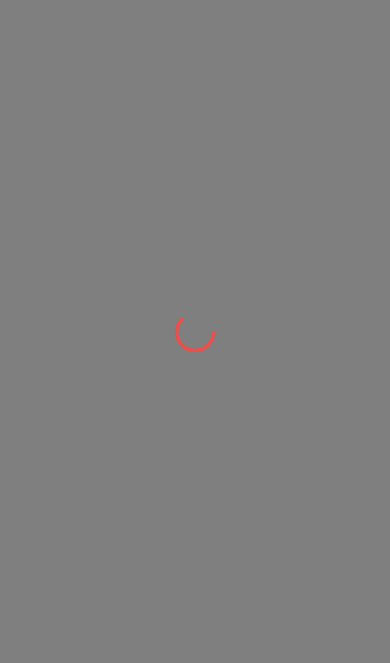 scroll, scrollTop: 0, scrollLeft: 0, axis: both 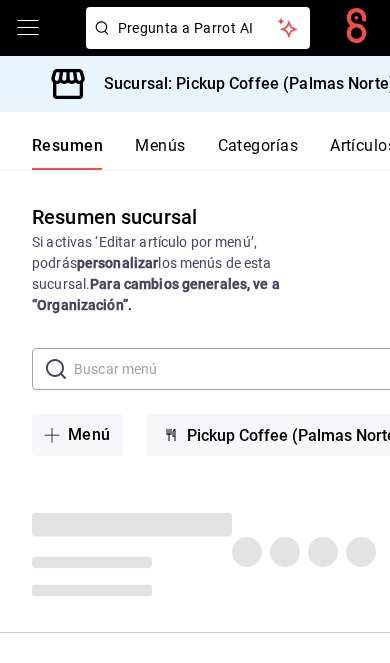 click on "Sucursal: Pickup Coffee (Palmas Norte)" at bounding box center [225, 84] 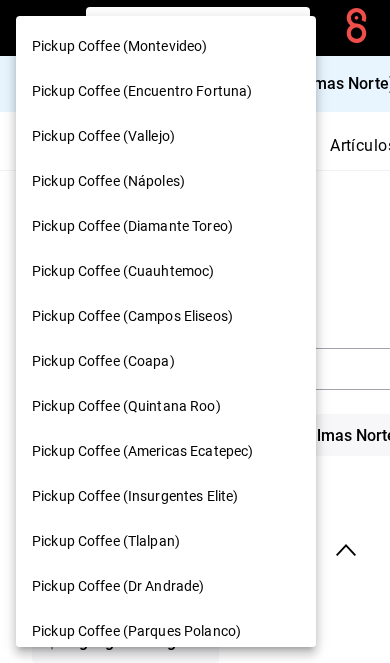 scroll, scrollTop: 0, scrollLeft: 0, axis: both 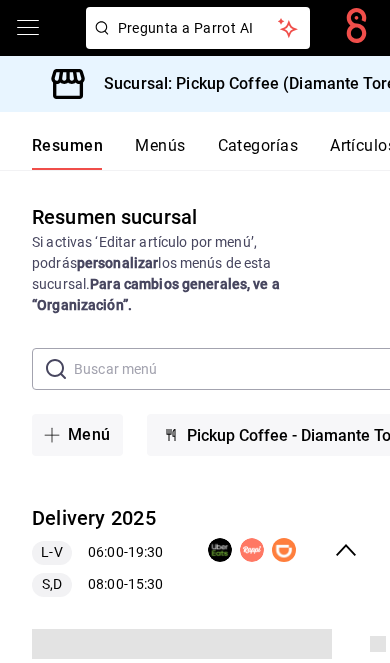 click 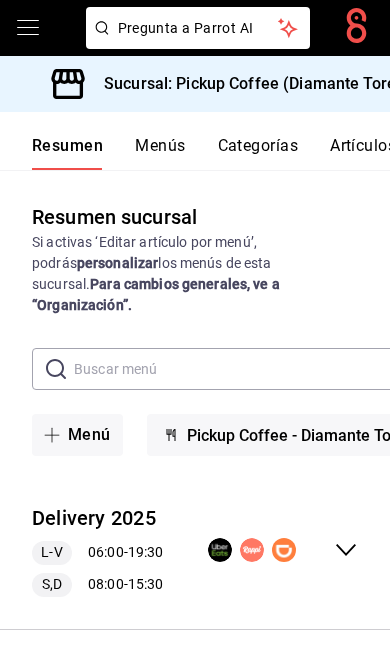 click 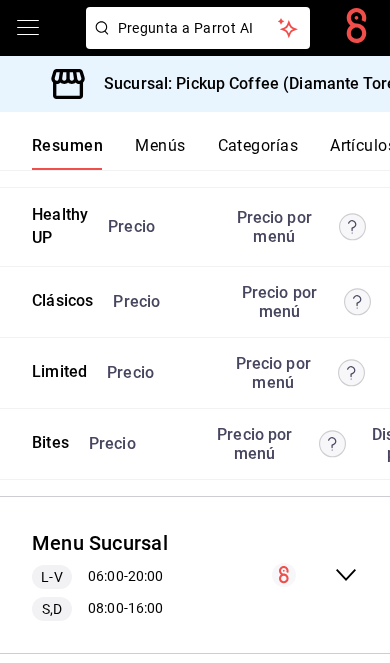 scroll, scrollTop: 5519, scrollLeft: 0, axis: vertical 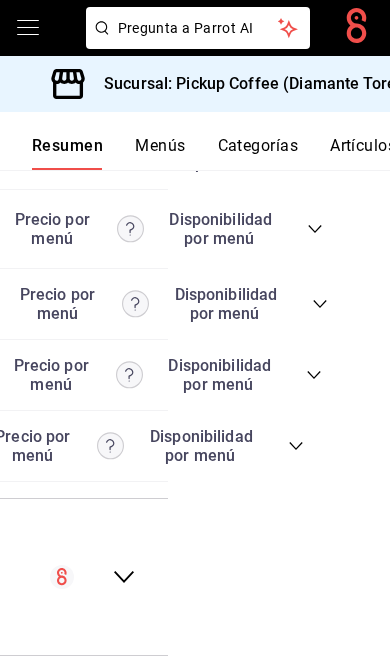 click 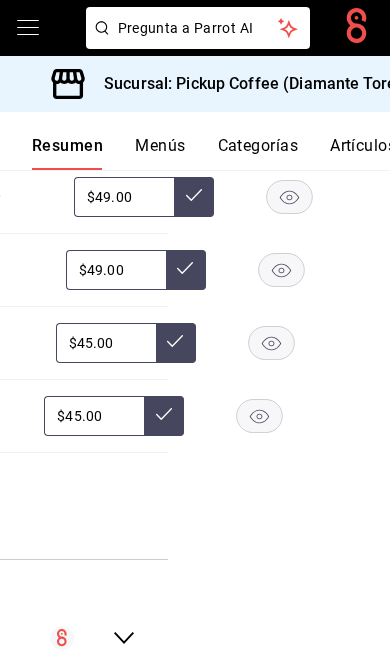 scroll, scrollTop: 6256, scrollLeft: 0, axis: vertical 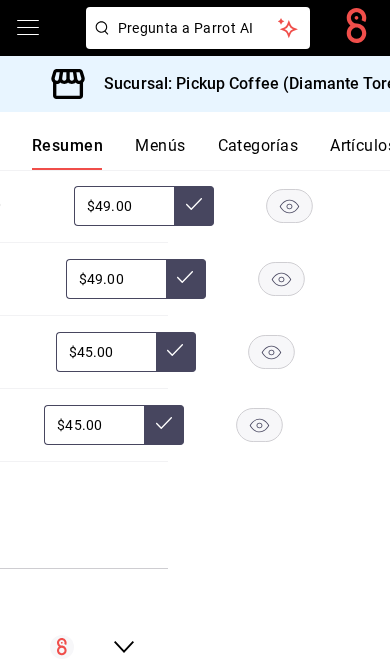 click on "Sucursal: Pickup Coffee (Diamante Toreo)" at bounding box center (249, 84) 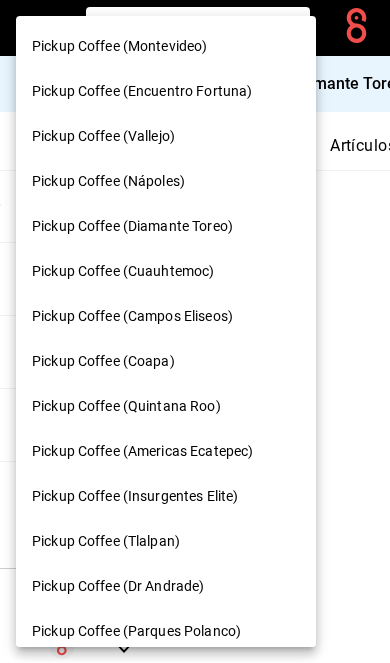 click on "Pickup Coffee (Montevideo)" at bounding box center [166, 46] 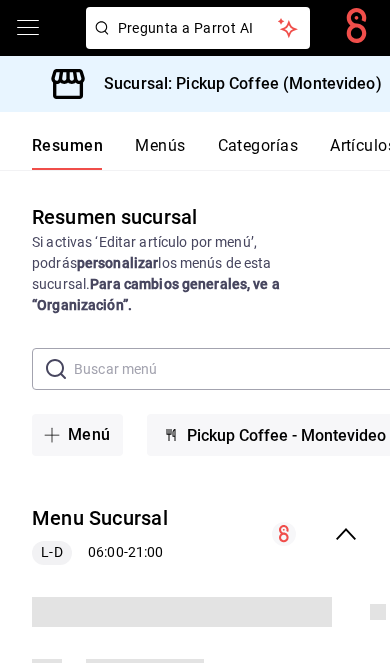 click 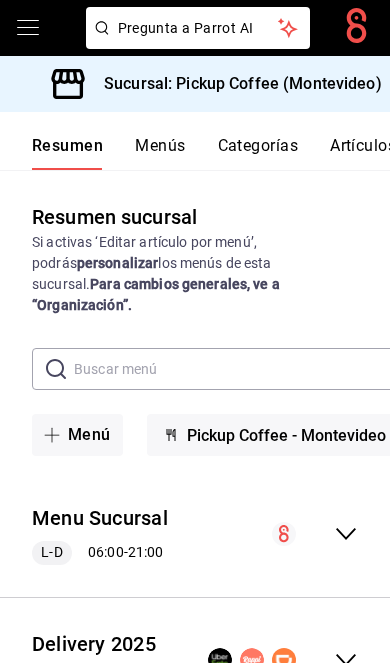 scroll, scrollTop: 82, scrollLeft: 0, axis: vertical 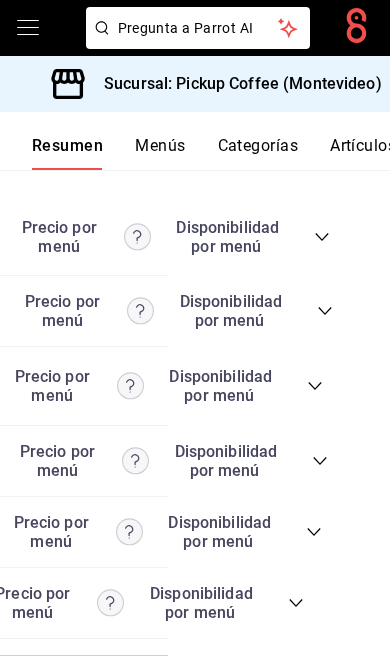 click 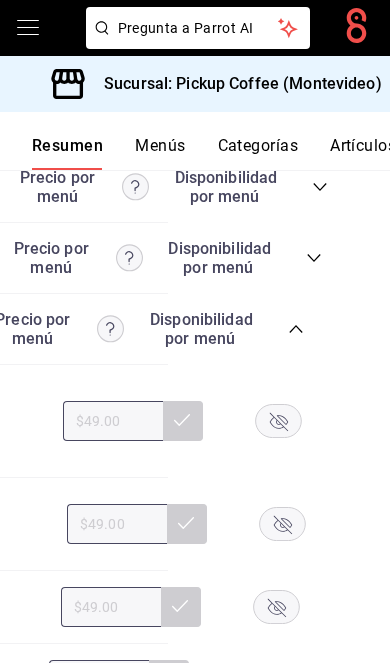 scroll, scrollTop: 5797, scrollLeft: 0, axis: vertical 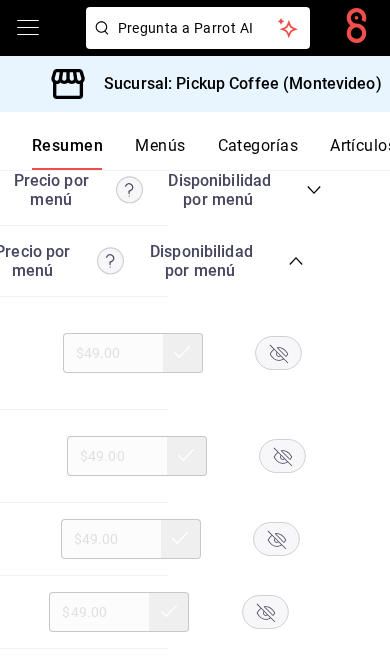 click 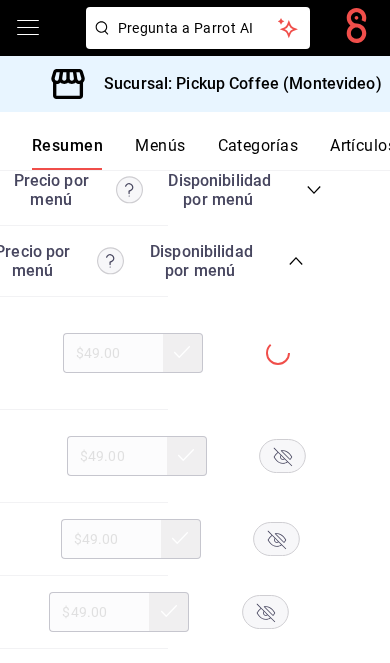 click at bounding box center (283, 456) 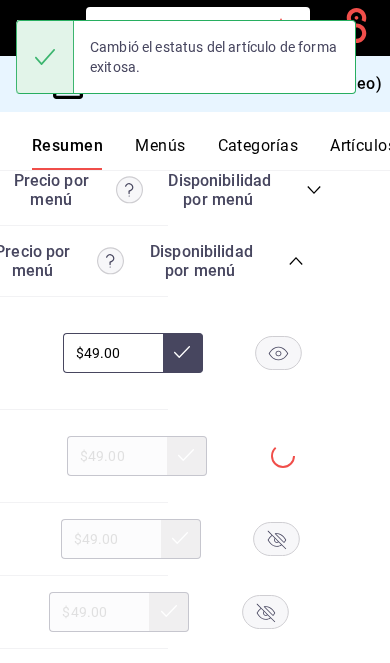 click 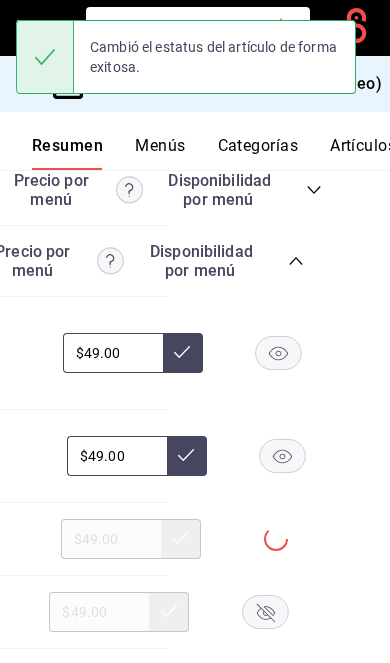 click 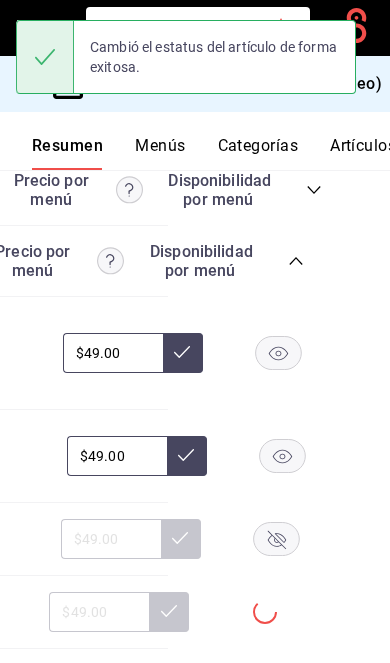 scroll, scrollTop: 5974, scrollLeft: 0, axis: vertical 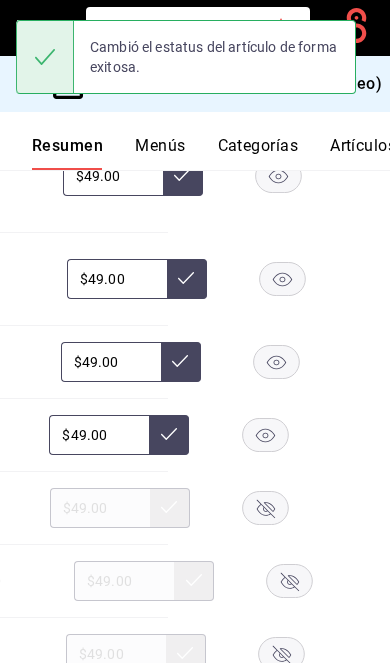 click 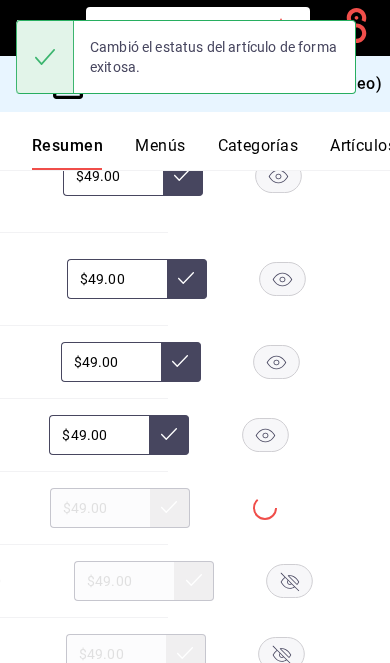 click 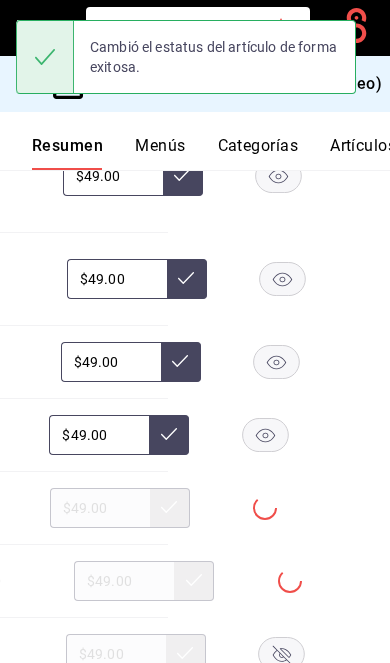click 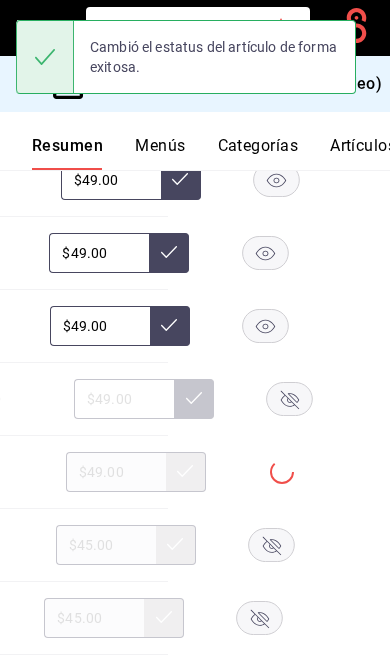 scroll, scrollTop: 6262, scrollLeft: 0, axis: vertical 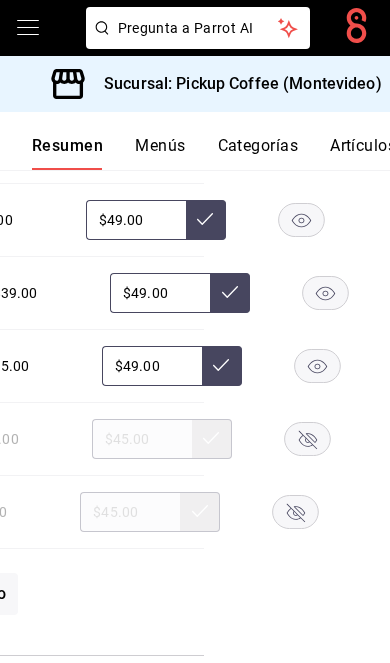 click 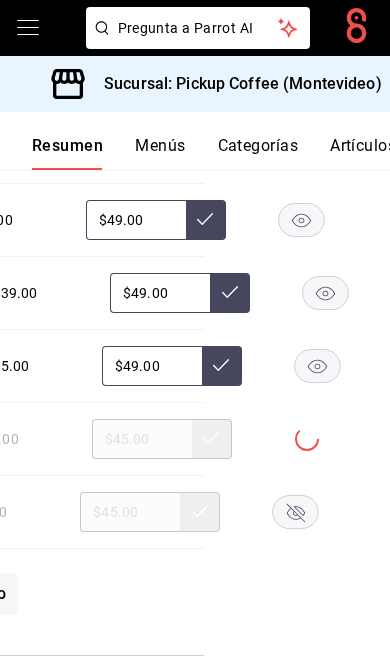 click 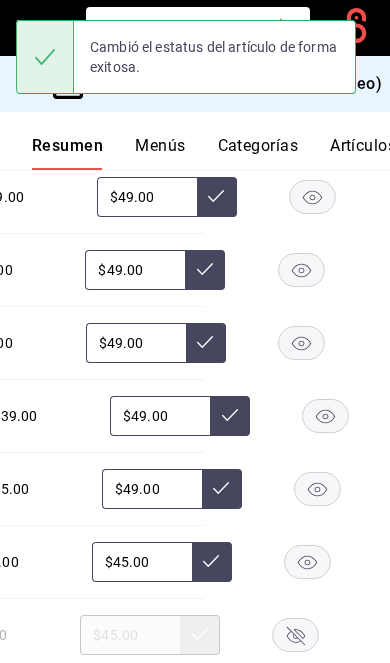 scroll, scrollTop: 6068, scrollLeft: 0, axis: vertical 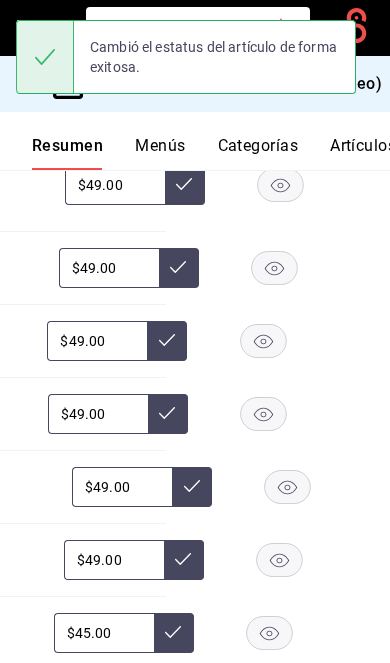 click 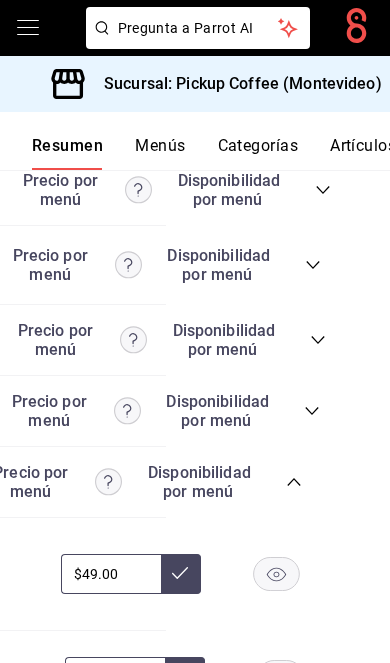 scroll, scrollTop: 5577, scrollLeft: 0, axis: vertical 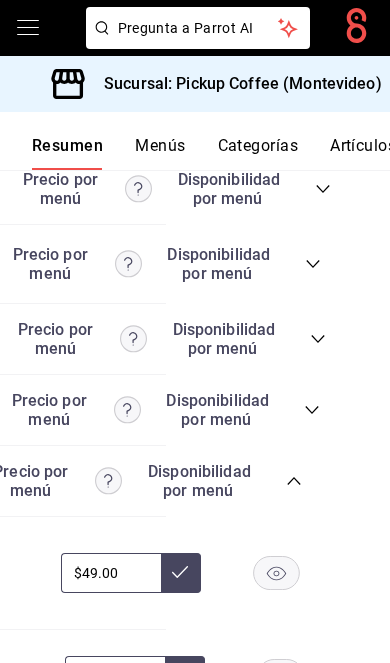 click 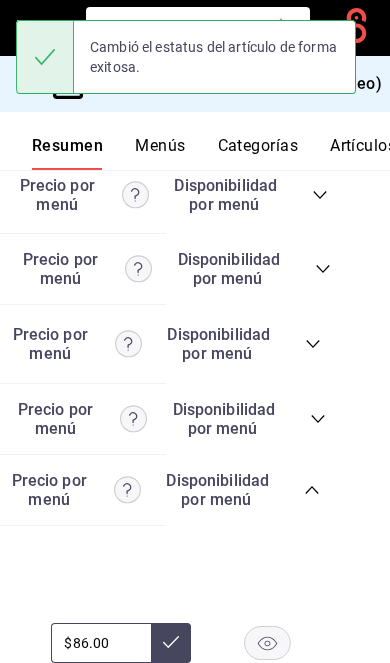 scroll, scrollTop: 5498, scrollLeft: 0, axis: vertical 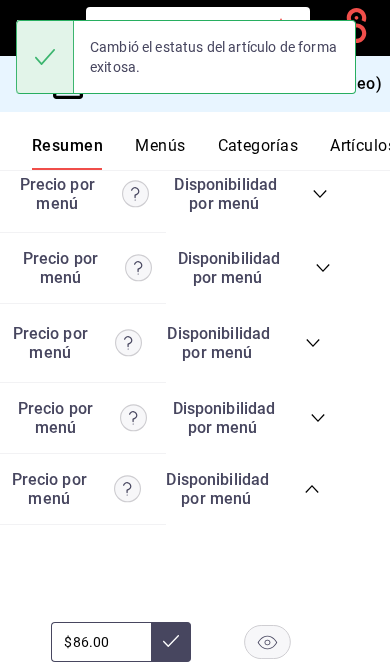 click 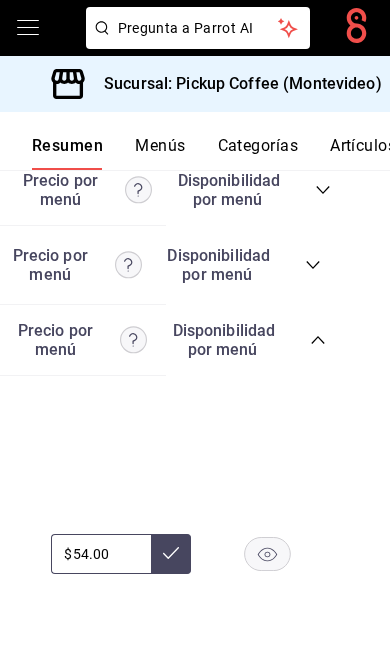 scroll, scrollTop: 5530, scrollLeft: 0, axis: vertical 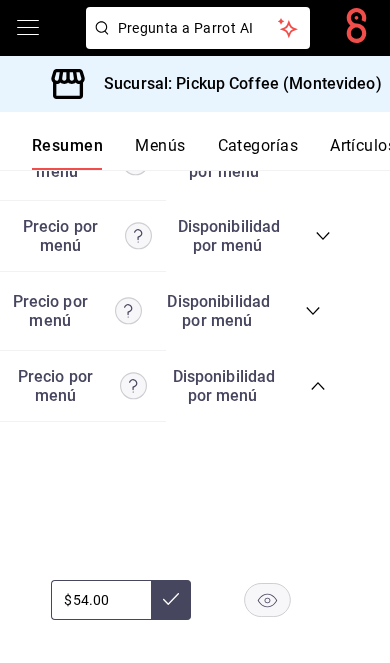 click 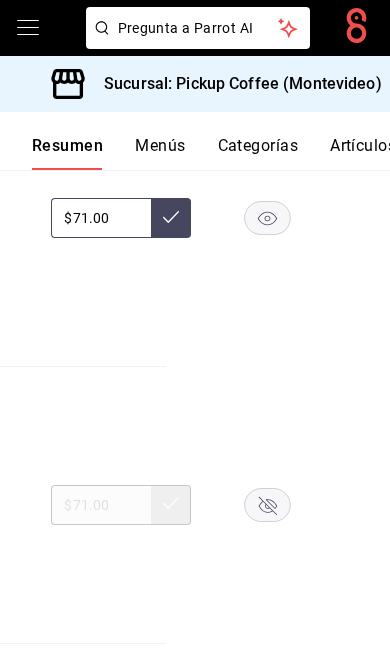 scroll, scrollTop: 6153, scrollLeft: 0, axis: vertical 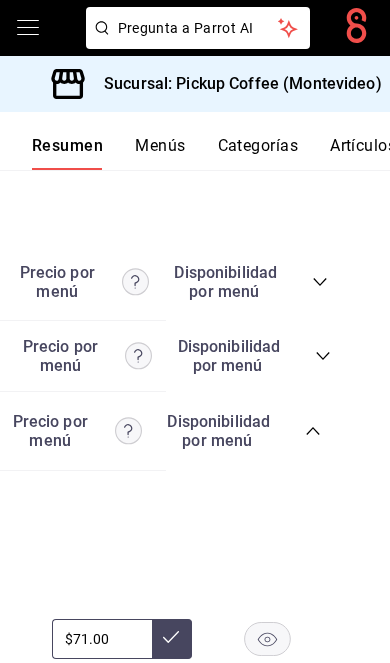click 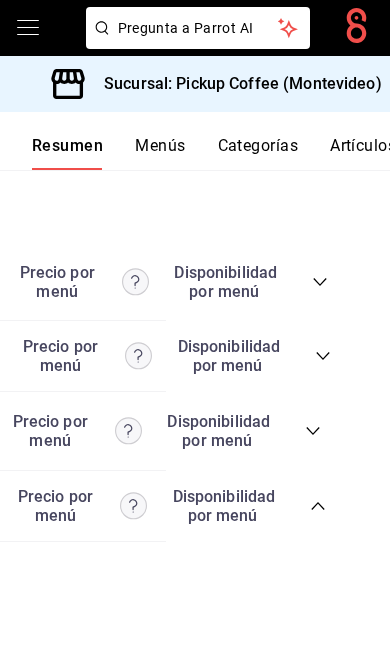 click at bounding box center (323, 356) 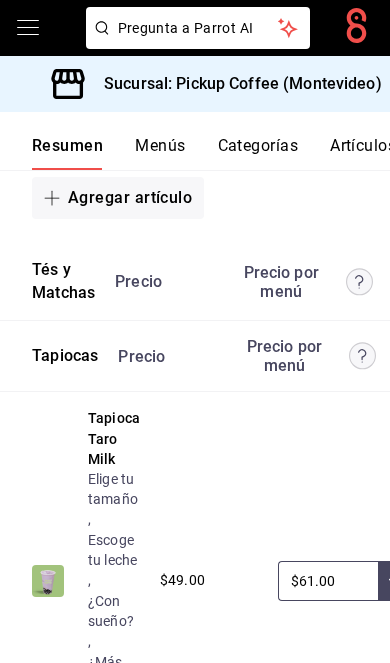 scroll, scrollTop: 0, scrollLeft: 0, axis: both 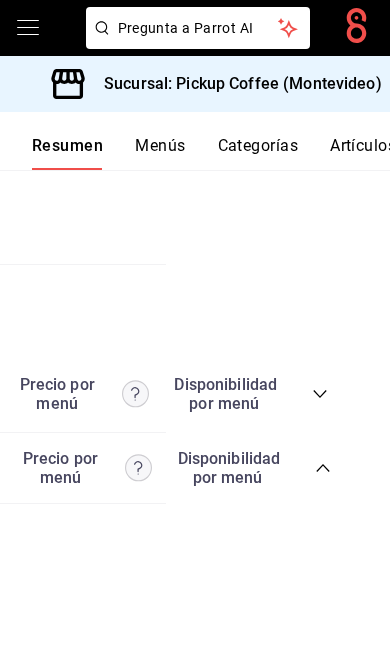 click 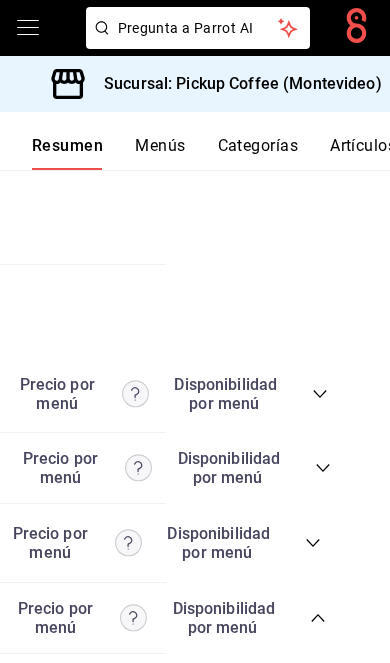 click 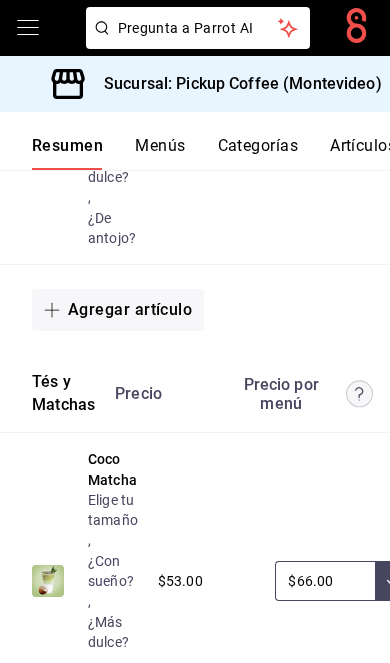 scroll, scrollTop: 0, scrollLeft: 0, axis: both 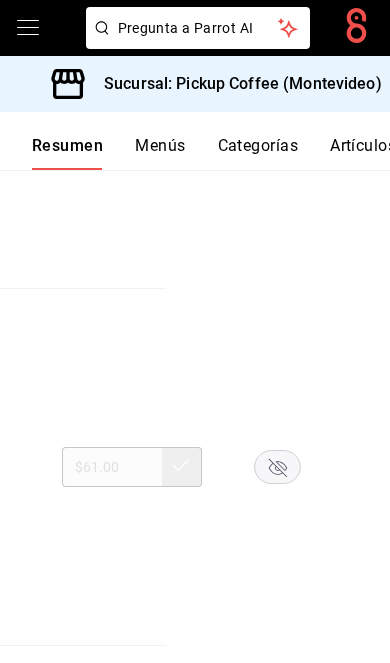 click 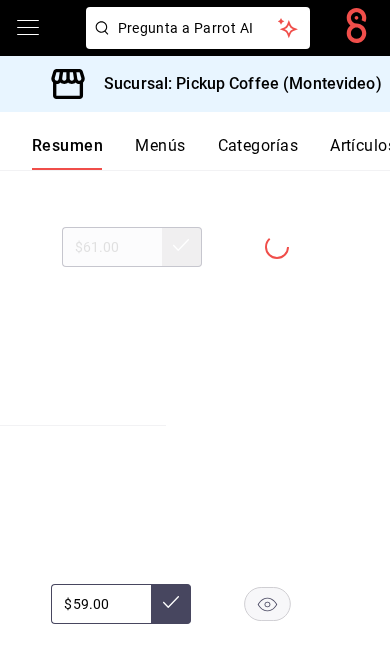 scroll, scrollTop: 6195, scrollLeft: 0, axis: vertical 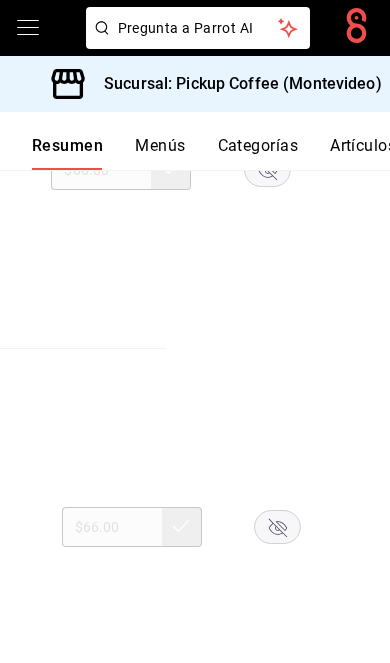 click 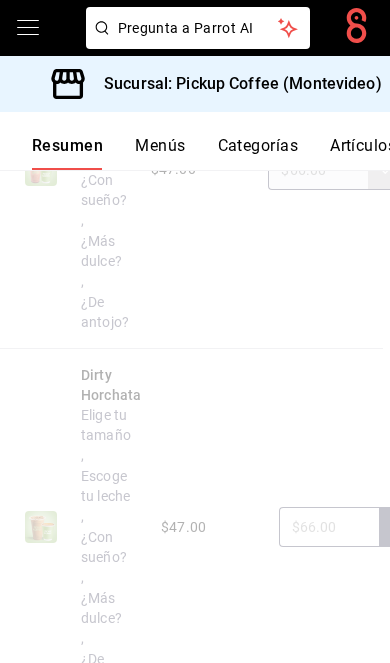 scroll, scrollTop: 0, scrollLeft: 7, axis: horizontal 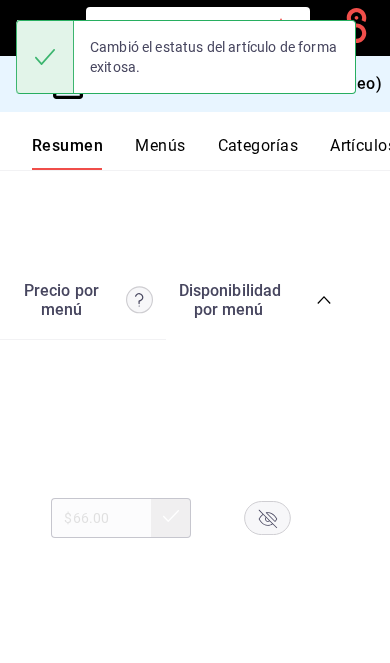 click 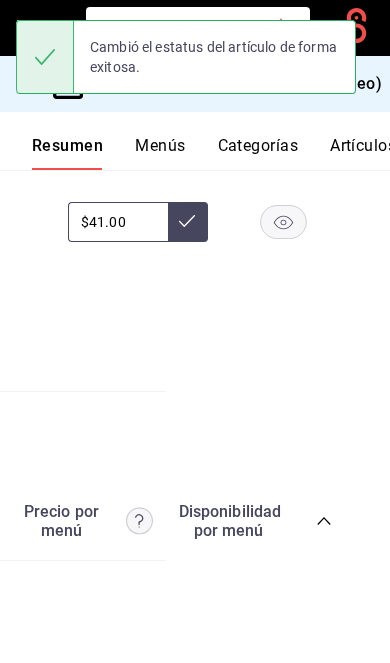 scroll, scrollTop: 3523, scrollLeft: 0, axis: vertical 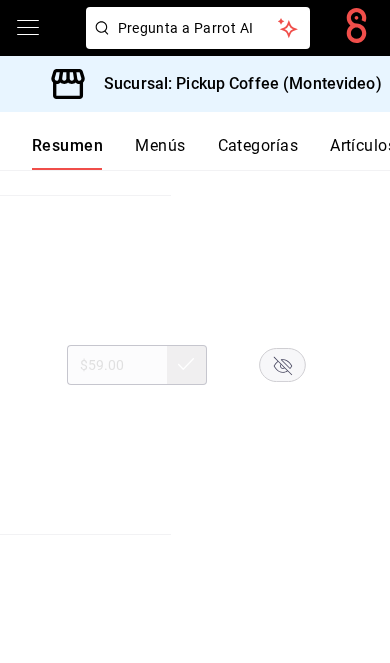 click 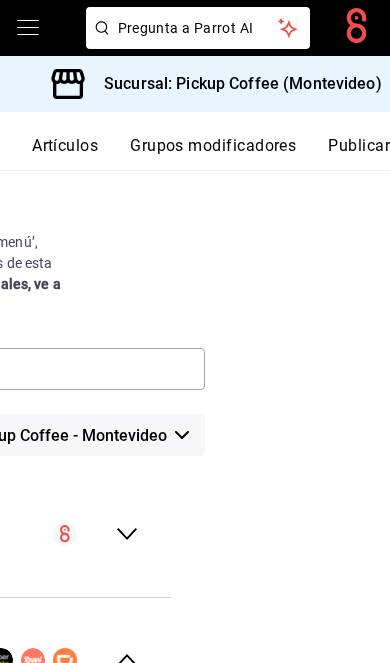 click on "Publicar" at bounding box center (359, 153) 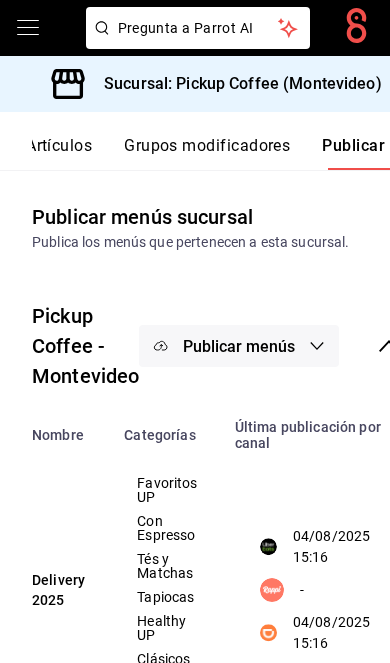 click on "Publicar menús" at bounding box center (239, 346) 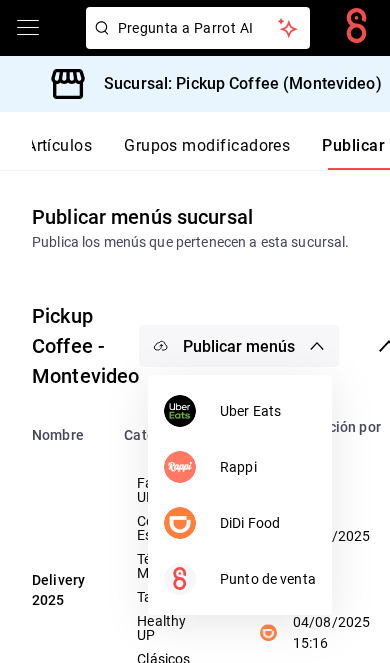 click on "DiDi Food" at bounding box center (268, 523) 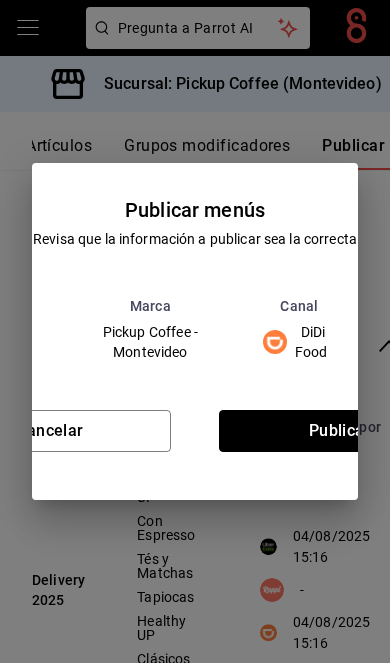 click on "Publicar" at bounding box center [340, 431] 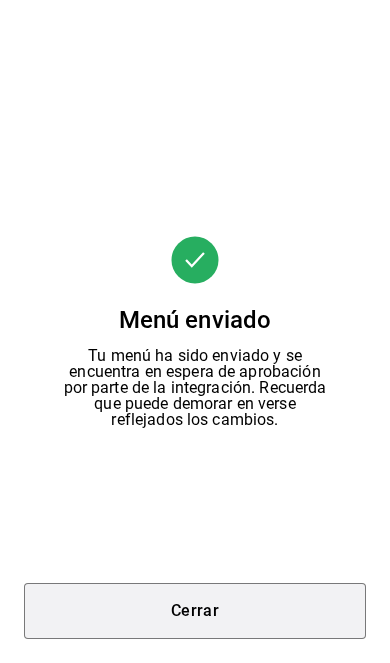 click on "Cerrar" at bounding box center (195, 611) 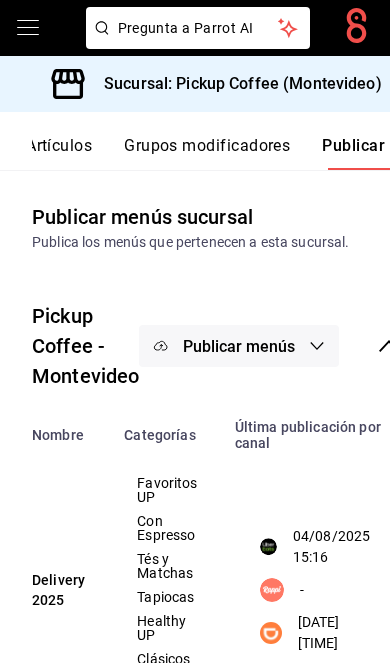 click on "Publicar menús" at bounding box center [239, 346] 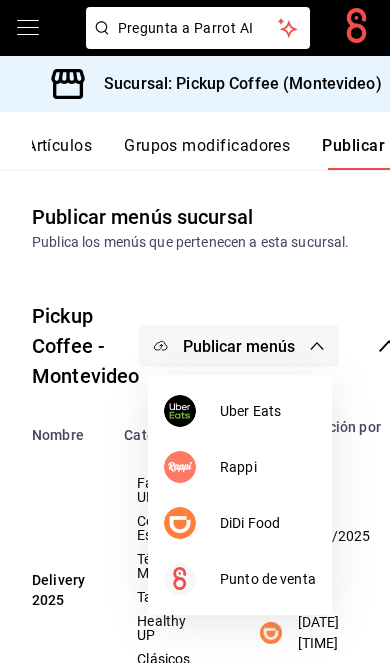 click on "Uber Eats" at bounding box center (240, 411) 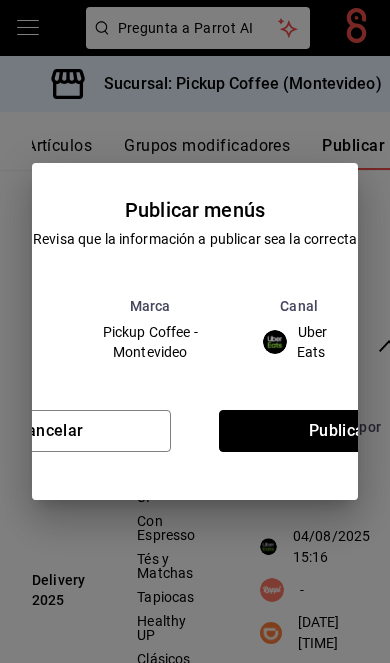 click on "Publicar" at bounding box center [340, 431] 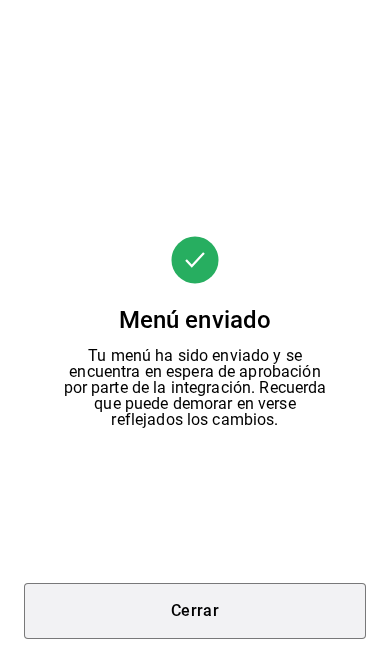 click on "Cerrar" at bounding box center [195, 611] 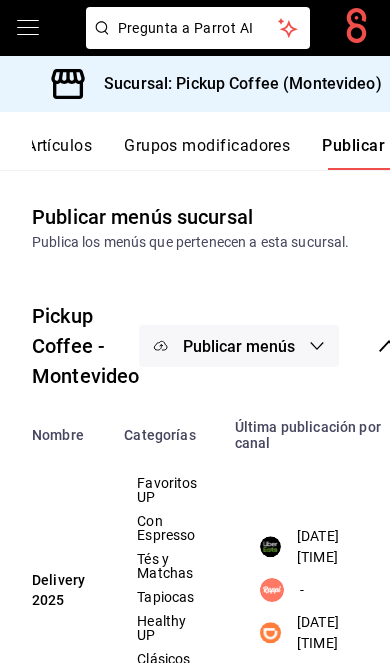 click on "Sucursal: Pickup Coffee (Montevideo)" at bounding box center (235, 84) 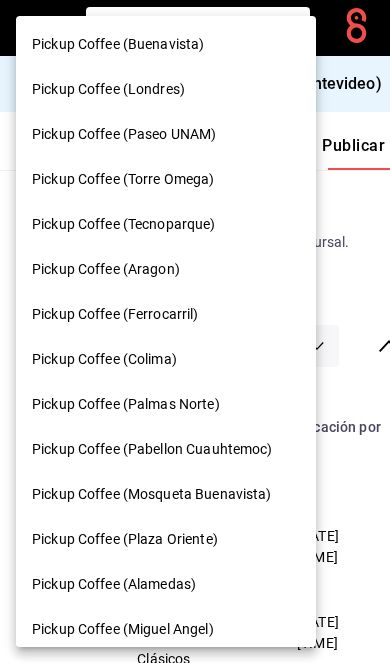 scroll, scrollTop: 686, scrollLeft: 0, axis: vertical 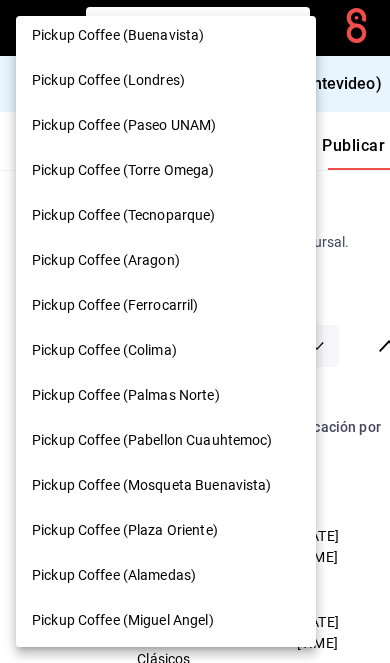 click on "Pickup Coffee (Ferrocarril)" at bounding box center (166, 305) 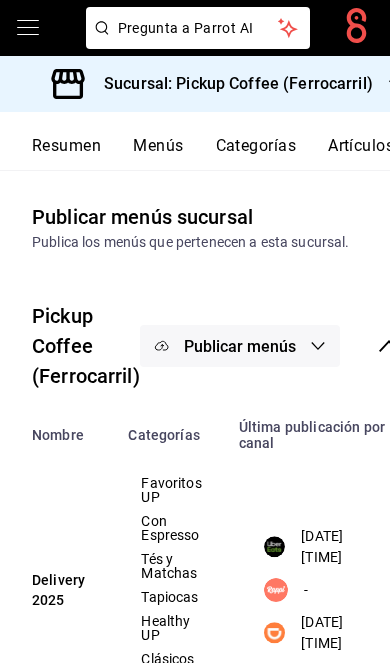 scroll, scrollTop: 0, scrollLeft: 0, axis: both 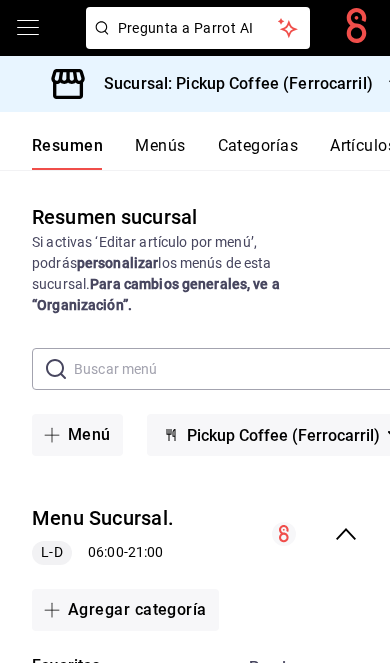 click 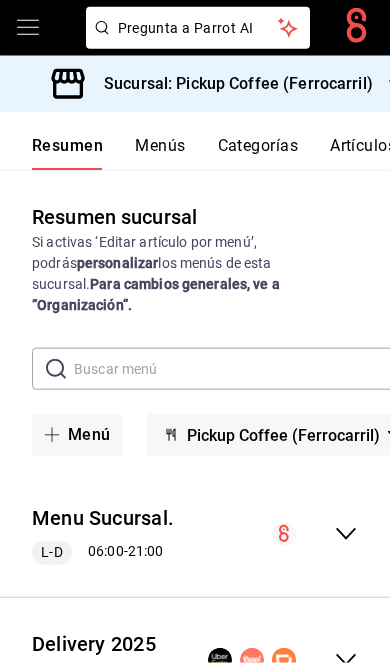 scroll, scrollTop: 82, scrollLeft: 0, axis: vertical 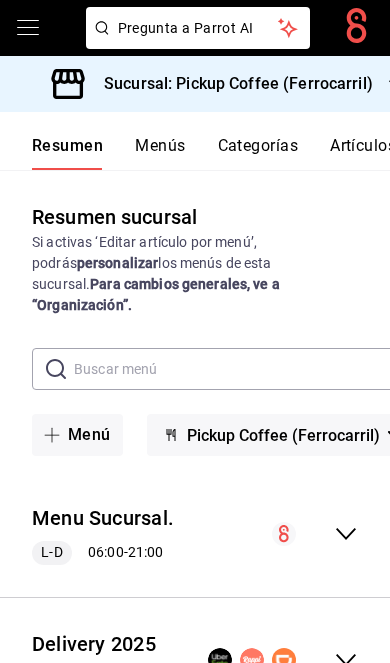 click 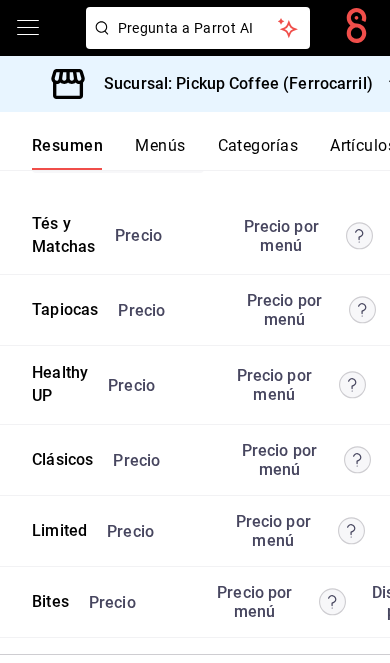scroll, scrollTop: 5455, scrollLeft: 0, axis: vertical 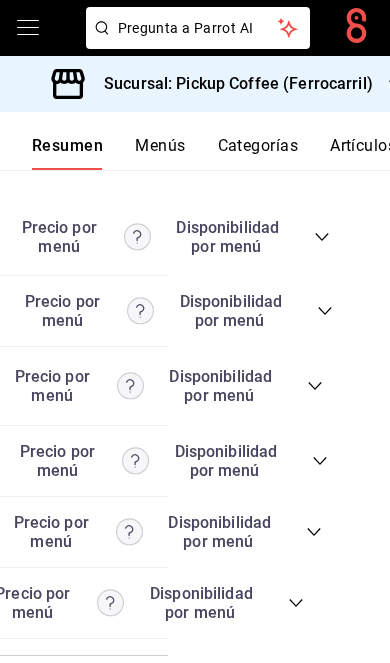 click 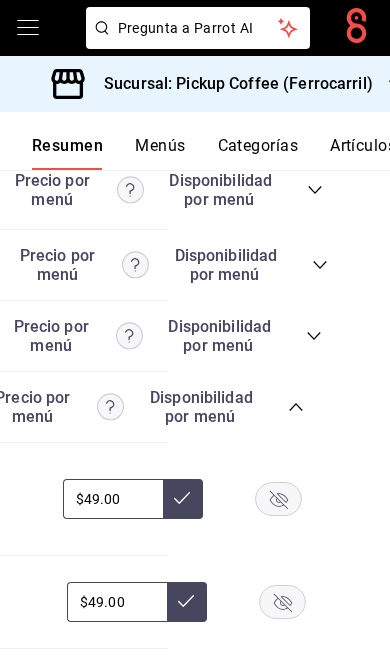 scroll, scrollTop: 5809, scrollLeft: 0, axis: vertical 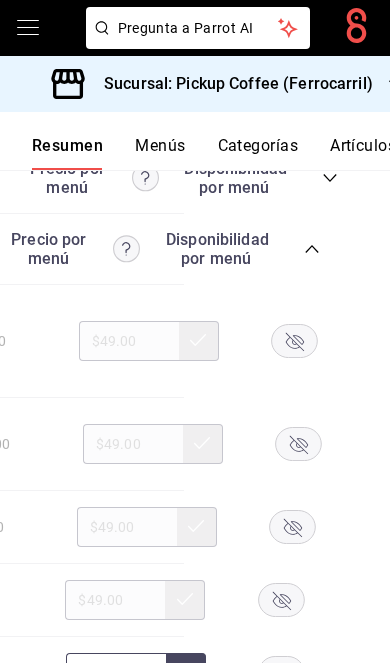 click 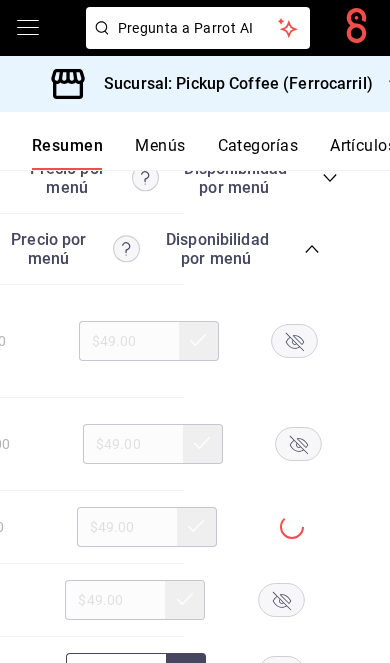 click 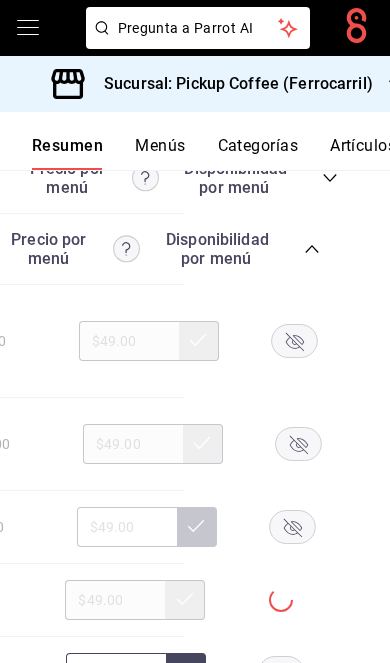 scroll, scrollTop: 0, scrollLeft: 199, axis: horizontal 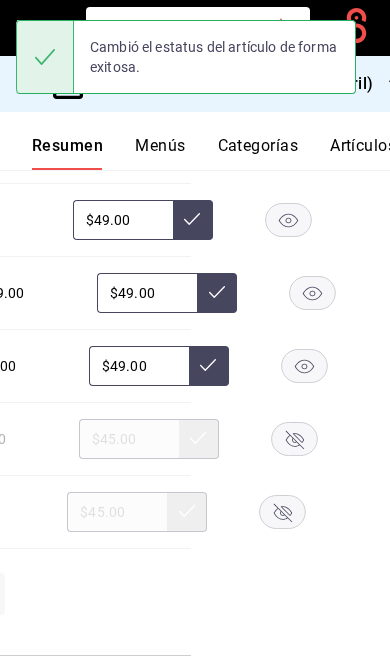 click 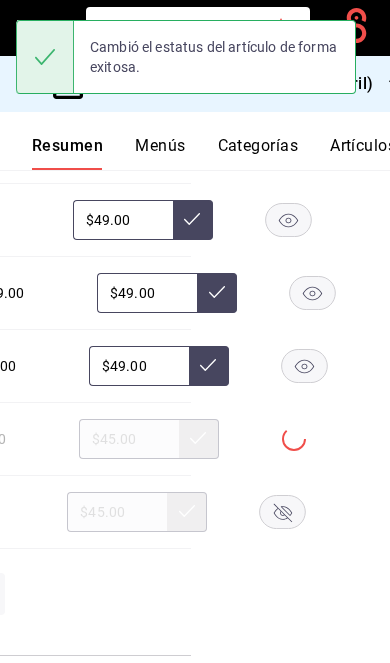 click 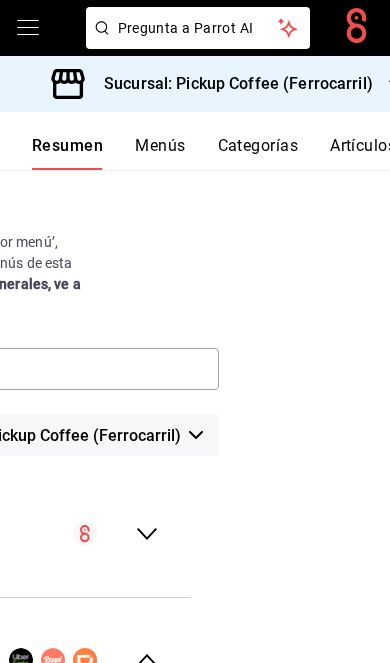 scroll, scrollTop: 0, scrollLeft: 0, axis: both 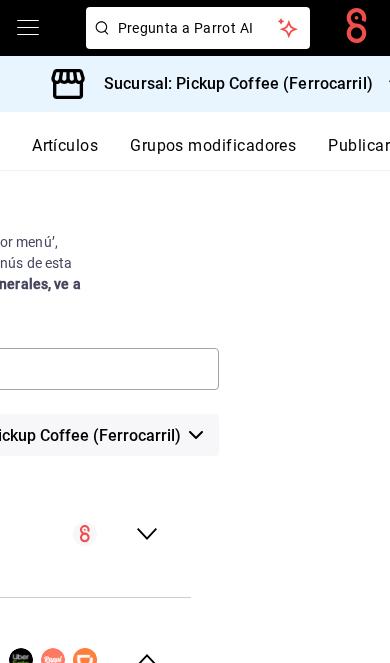 click on "Publicar" at bounding box center (359, 153) 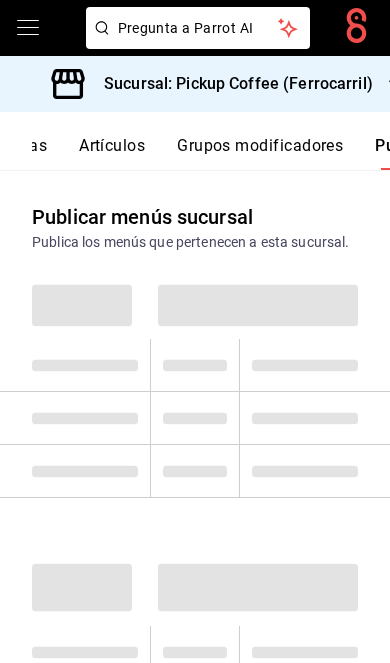 scroll, scrollTop: 0, scrollLeft: 302, axis: horizontal 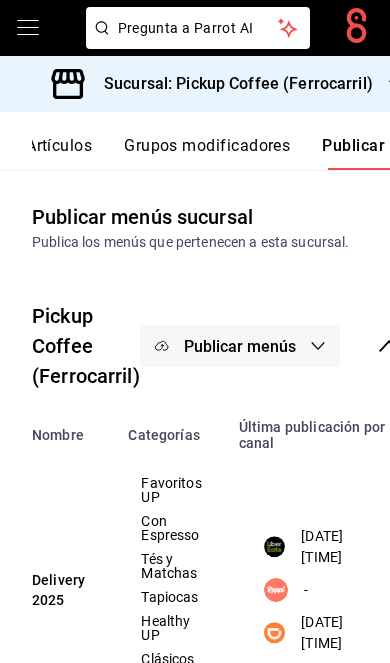 click on "Publicar menús" at bounding box center [240, 346] 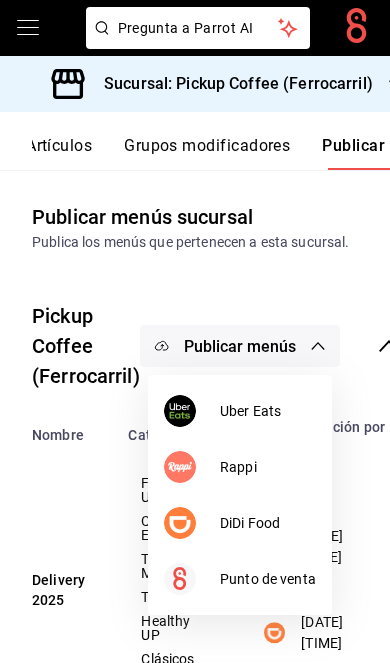 click on "DiDi Food" at bounding box center (268, 523) 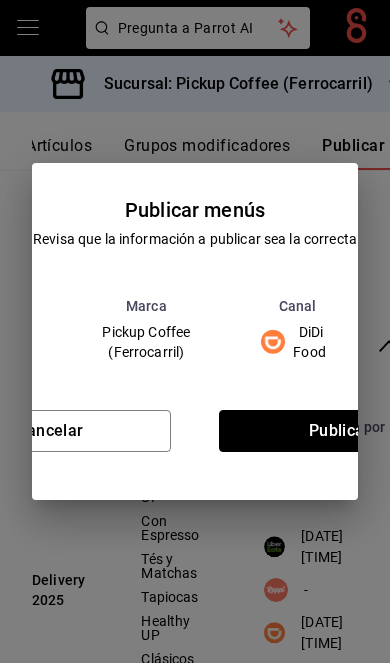 click on "Publicar" at bounding box center [340, 431] 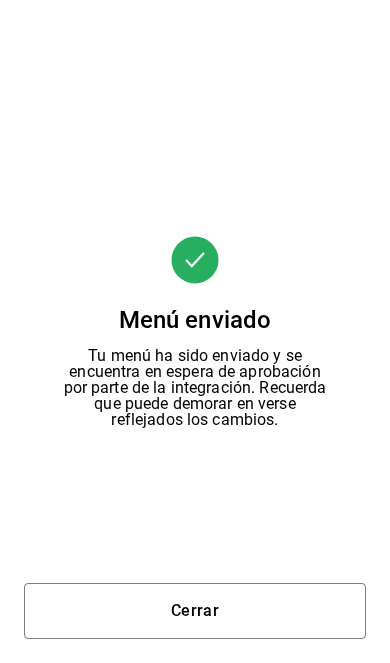 click on "Cerrar" at bounding box center [195, 611] 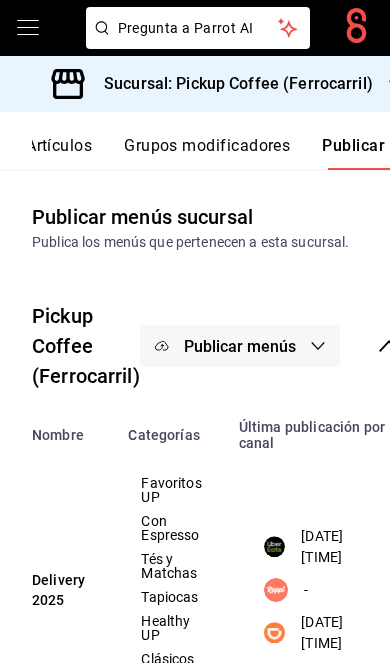 click on "Publicar menús" at bounding box center (240, 346) 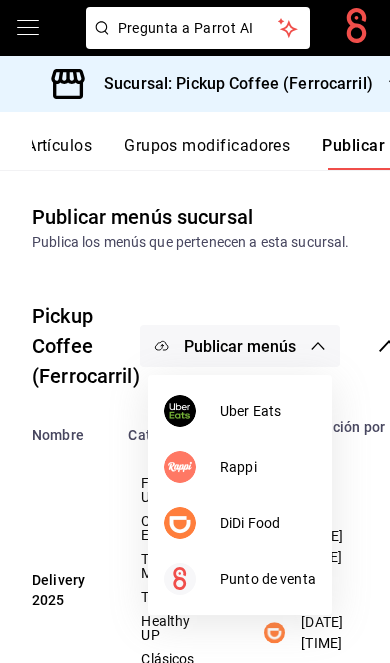 click on "Uber Eats" at bounding box center (268, 411) 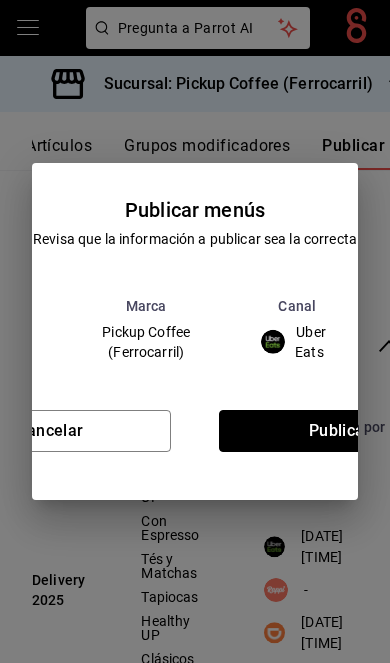 click on "Publicar" at bounding box center (340, 431) 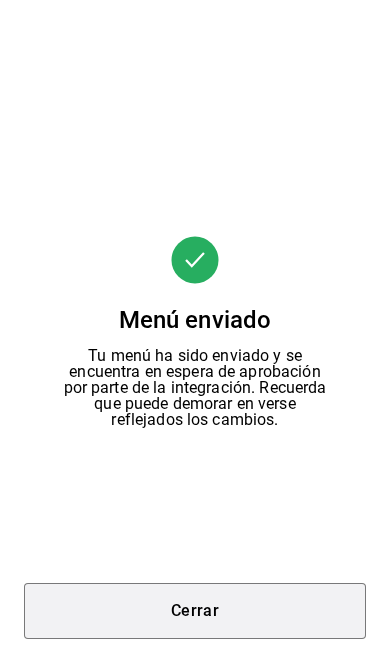 click on "Cerrar" at bounding box center [195, 611] 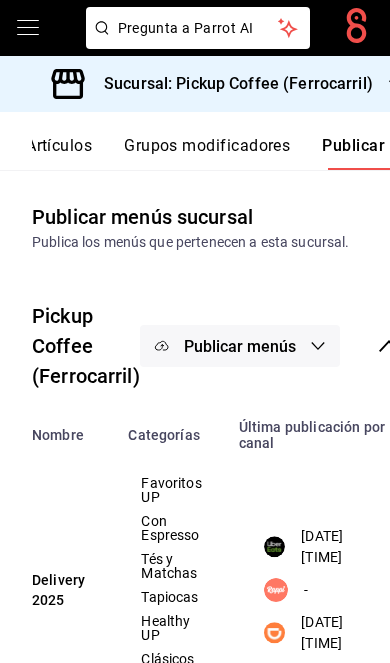 click on "Sucursal: Pickup Coffee (Ferrocarril)" at bounding box center (230, 84) 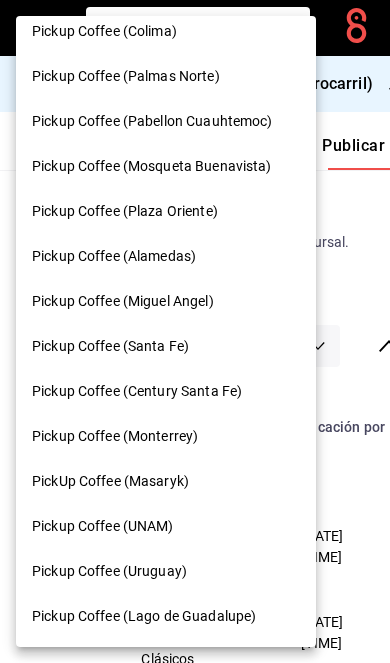 scroll, scrollTop: 1005, scrollLeft: 0, axis: vertical 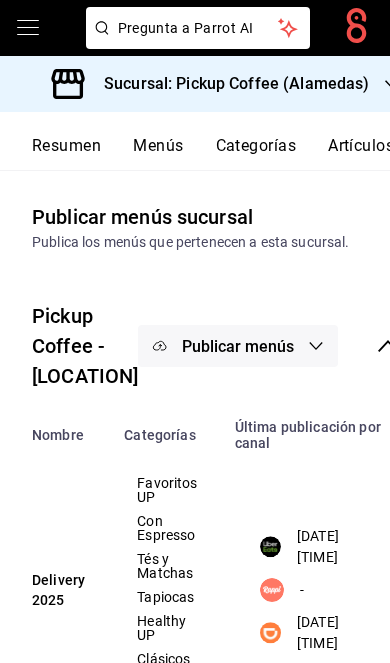 click on "Resumen" at bounding box center (66, 153) 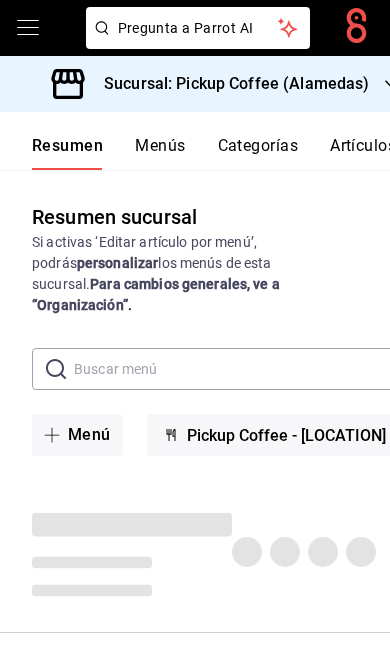 scroll, scrollTop: 0, scrollLeft: 0, axis: both 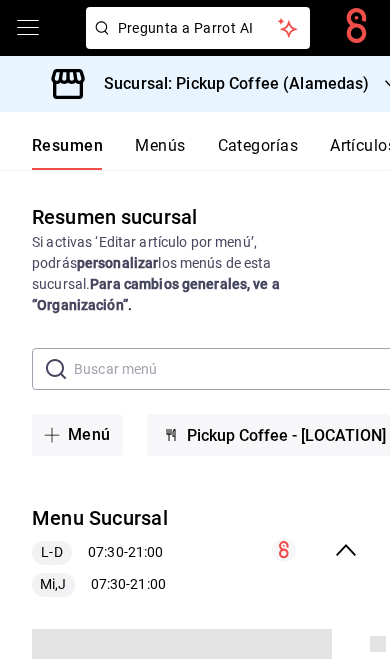 click 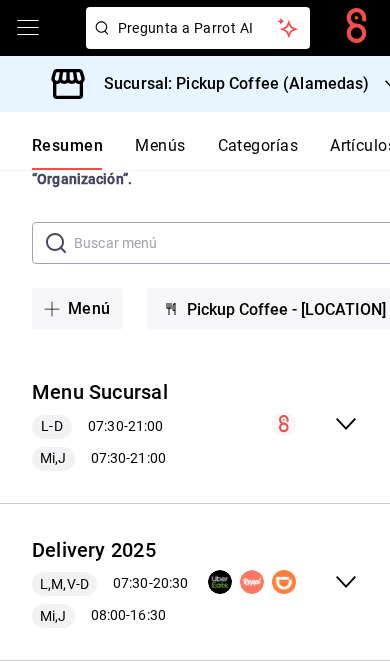 scroll, scrollTop: 60, scrollLeft: 0, axis: vertical 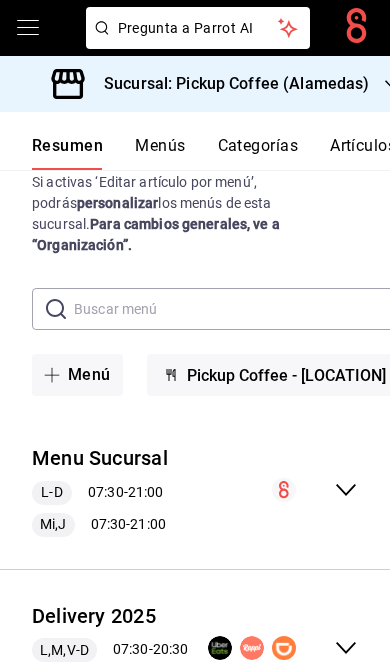 click 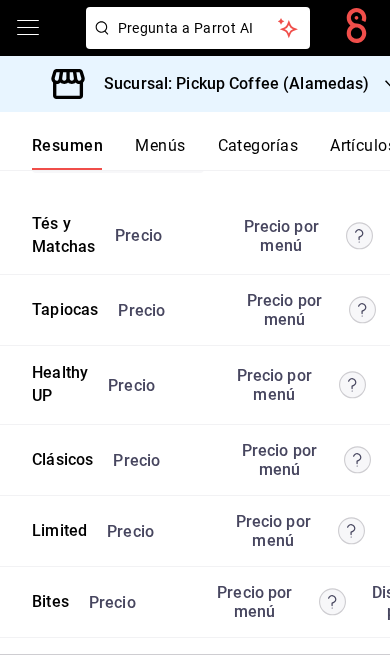 scroll, scrollTop: 5519, scrollLeft: 0, axis: vertical 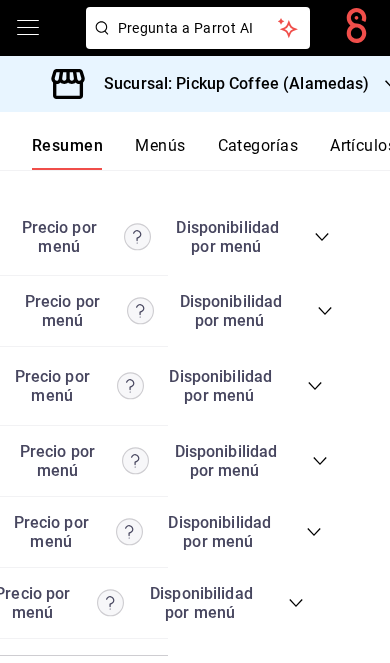 click 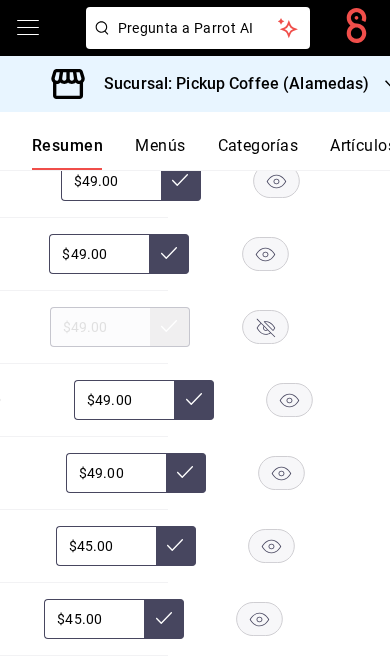 scroll, scrollTop: 6219, scrollLeft: 0, axis: vertical 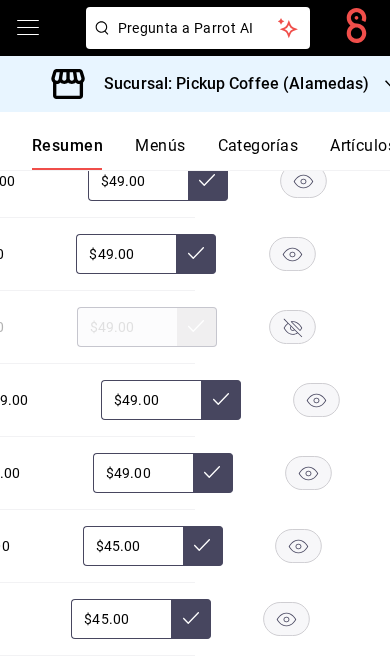click 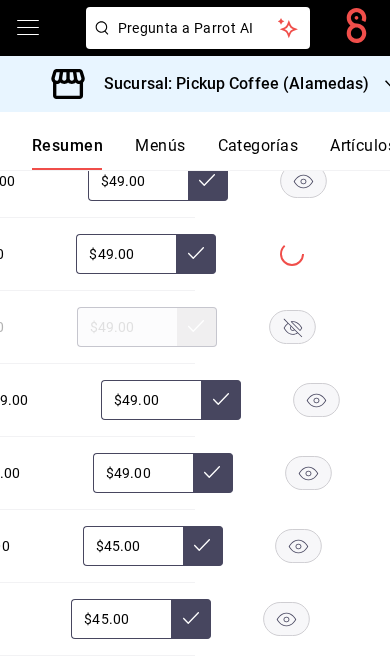 click 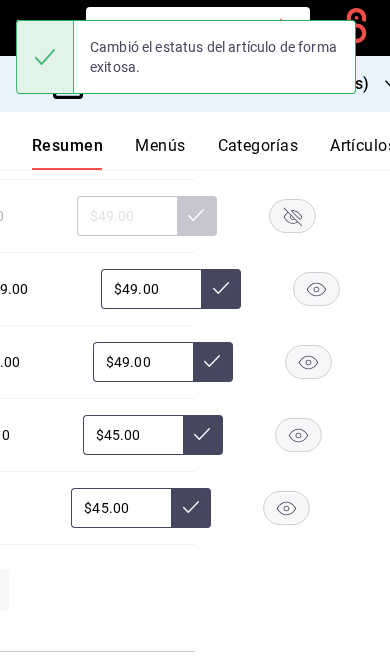 scroll, scrollTop: 6326, scrollLeft: 0, axis: vertical 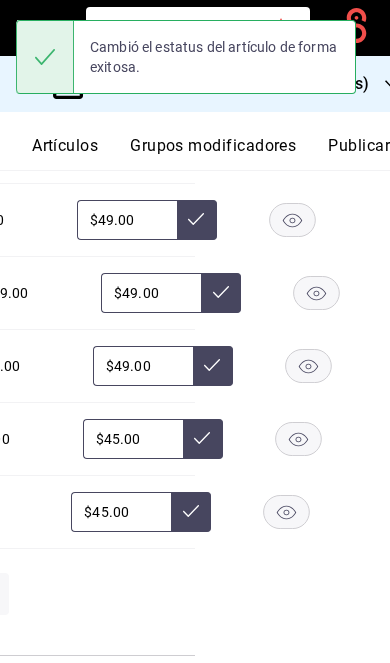 click on "Publicar" at bounding box center [359, 153] 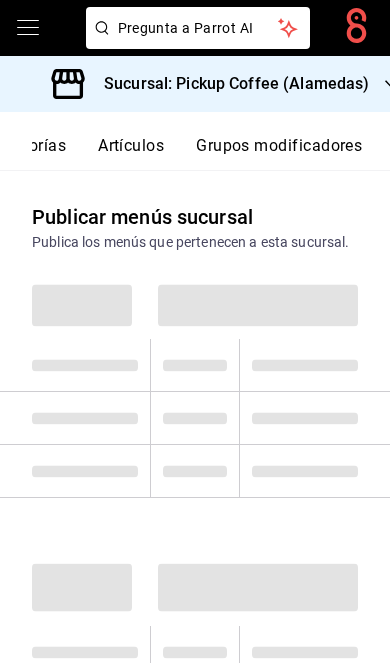 scroll, scrollTop: 0, scrollLeft: 302, axis: horizontal 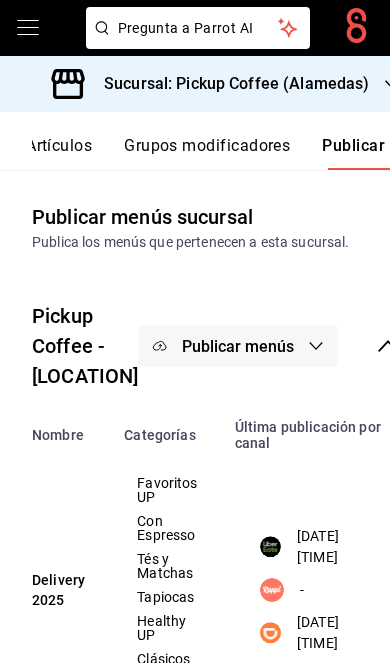 click on "Publicar menús" at bounding box center (238, 346) 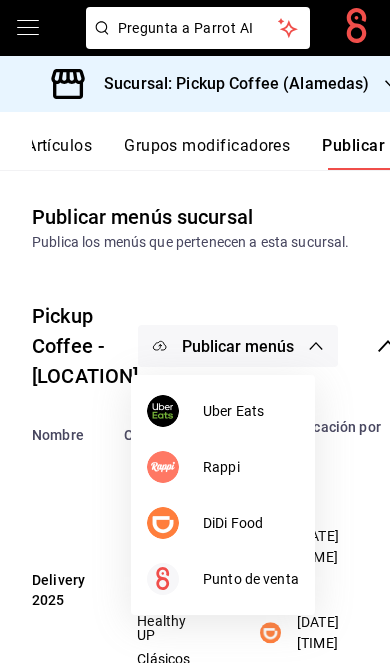 click on "DiDi Food" at bounding box center [251, 523] 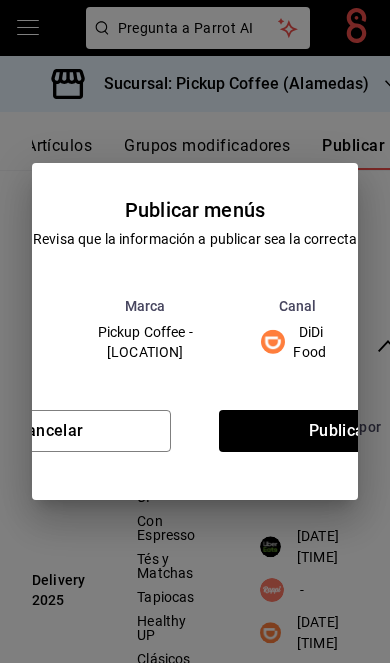 click on "Publicar" at bounding box center (340, 431) 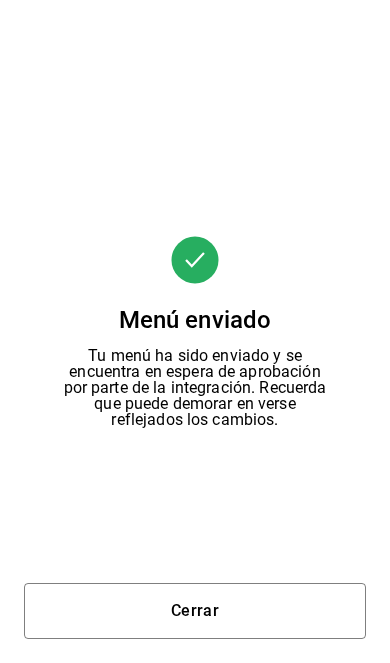 click on "Cerrar" at bounding box center (195, 611) 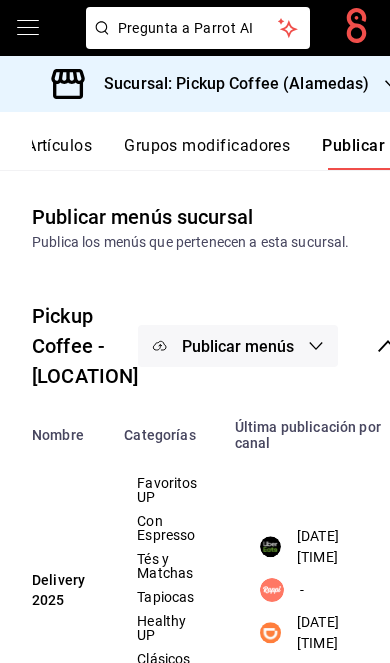 click on "Publicar menús" at bounding box center (238, 346) 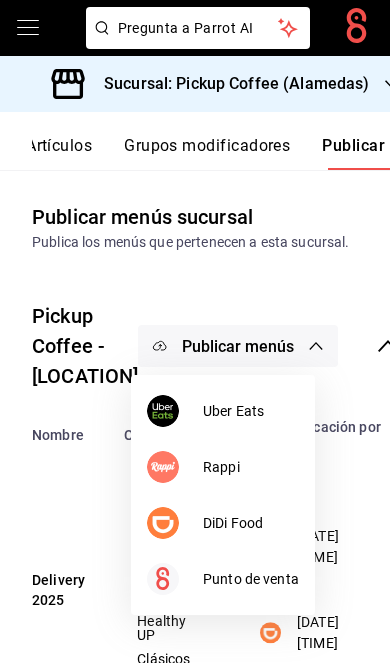 click on "Uber Eats" at bounding box center (251, 411) 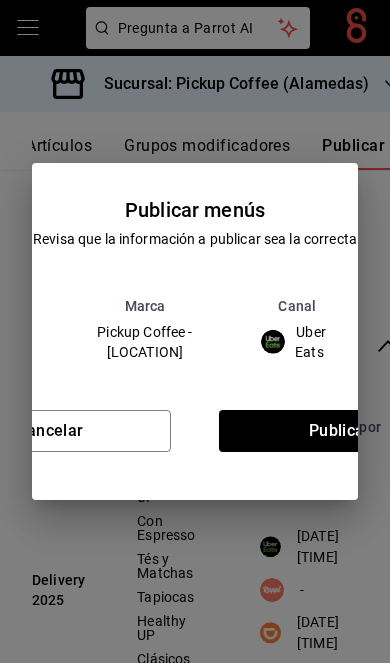 click on "Cancelar Publicar" at bounding box center [195, 439] 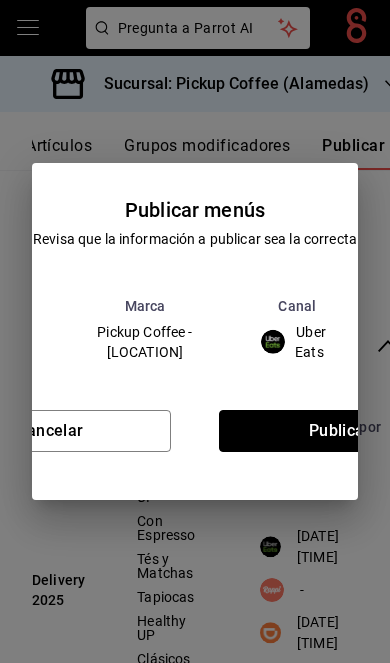 click on "Publicar" at bounding box center [340, 431] 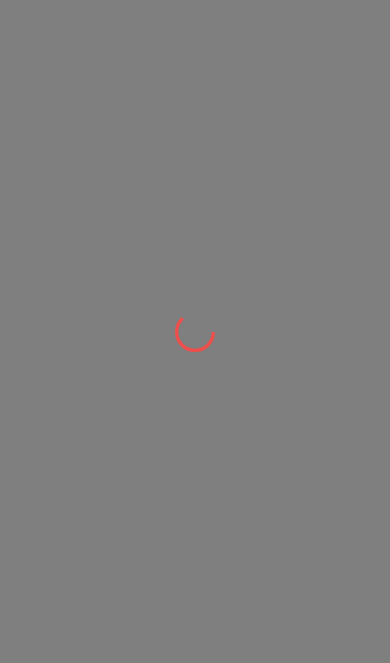 scroll, scrollTop: 0, scrollLeft: 0, axis: both 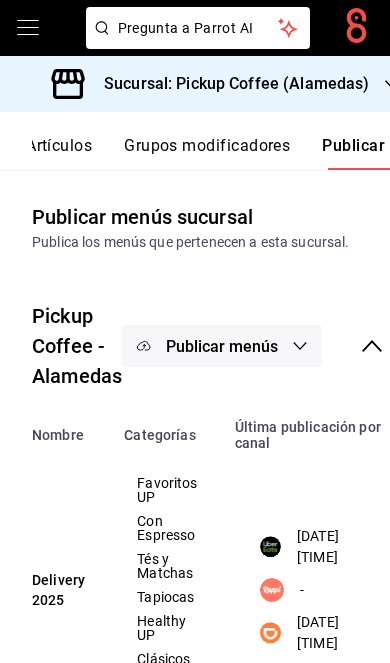 click on "Sucursal: Pickup Coffee (Alamedas)" at bounding box center [212, 84] 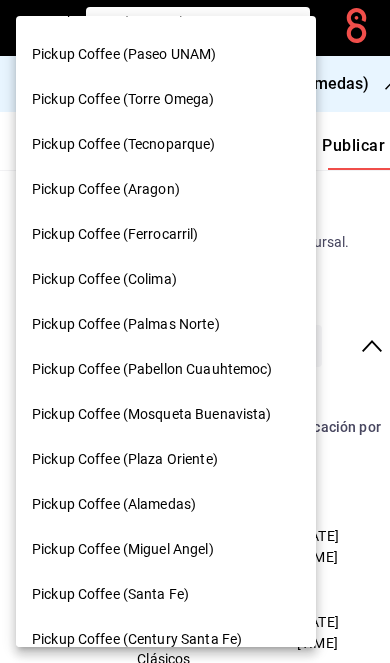 scroll, scrollTop: 757, scrollLeft: 0, axis: vertical 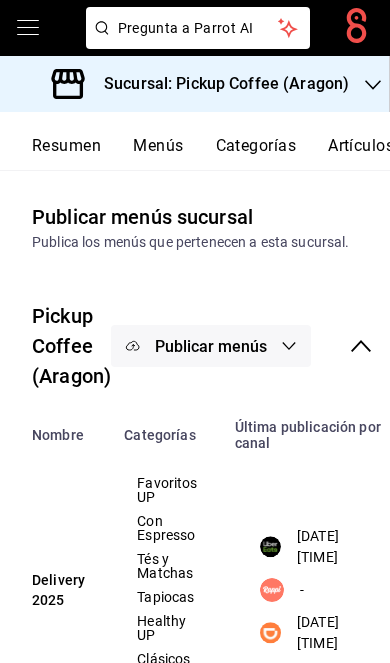 click on "Resumen" at bounding box center (66, 153) 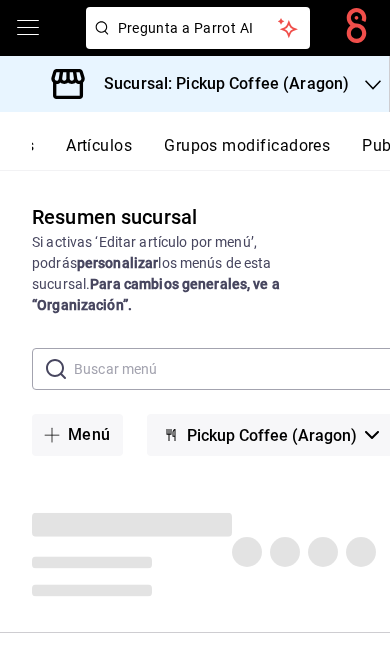 scroll, scrollTop: 0, scrollLeft: 0, axis: both 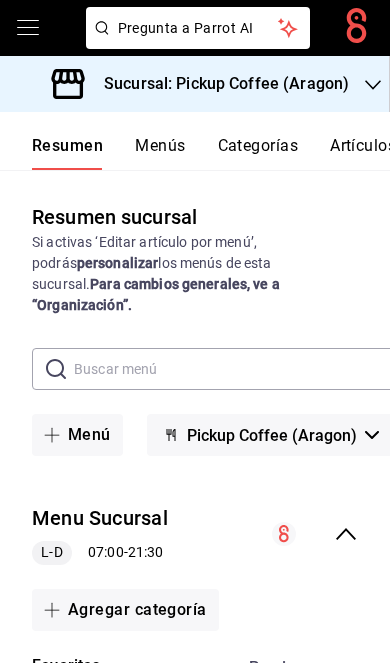 click 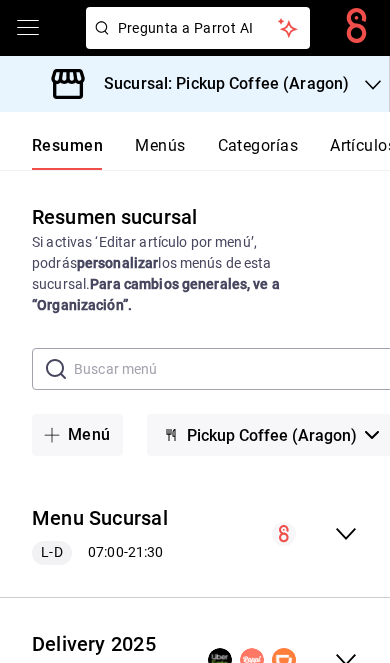 click 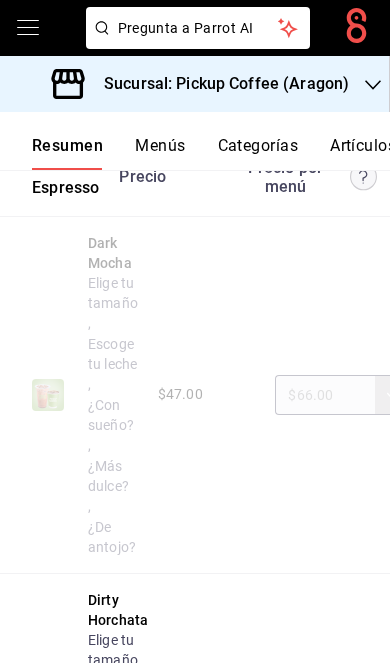 scroll, scrollTop: 3929, scrollLeft: 0, axis: vertical 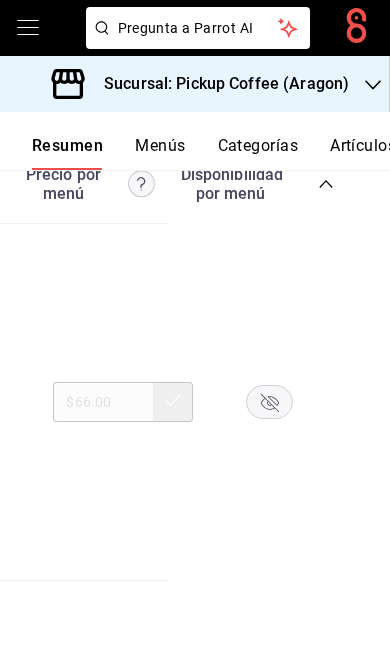 click 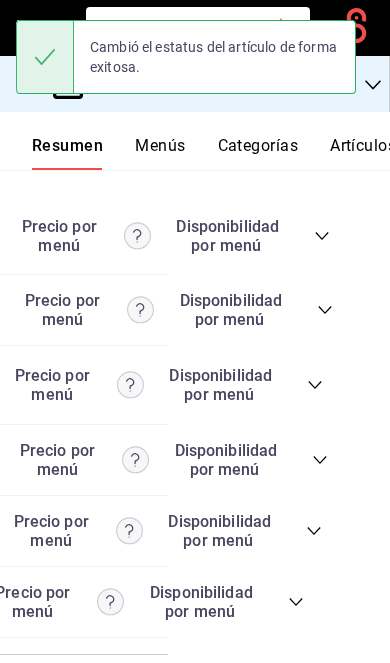scroll, scrollTop: 5455, scrollLeft: 0, axis: vertical 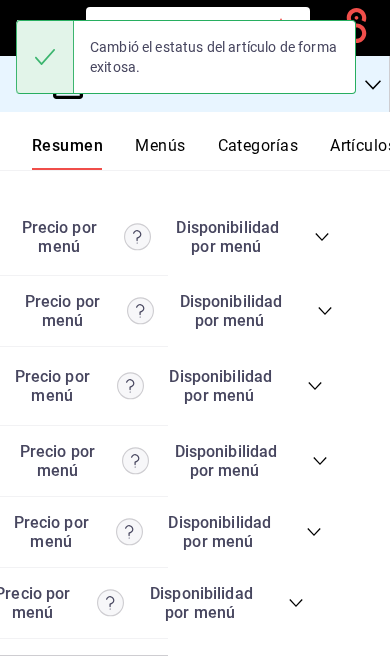click on "Resumen sucursal Si activas ‘Editar artículo por menú’, podrás  personalizar  los menús de esta sucursal.  Para cambios generales, ve a “Organización”. ​ ​ Menú Pickup Coffee ([ARAGON]) Menu Sucursal L-D 07:00  -  21:30 Agregar categoría Favoritos UP Precio Precio por menú   Disponibilidad por menú Mazapán Espresso Elige tu tamaño ,  Escoge tu leche ,  ¿Con sueño? ,  ¿Más dulce? ,  ¿De antojo? $53.00 Caramel Macchiato Elige tu tamaño ,  Escoge tu leche ,  ¿Con sueño? ,  ¿Más dulce? ,  ¿De antojo? $47.00 French Vainilla Latte Elige tu tamaño ,  Escoge tu leche ,  ¿Con sueño? ,  ¿Más dulce? ,  ¿De antojo? $47.00 Nutelatte Elige tu tamaño ,  Escoge tu leche ,  ¿Con sueño? ,  ¿Más dulce? ,  ¿De antojo? $43.00 Cajelatte Elige tu tamaño ,  Escoge tu leche ,  ¿Con sueño? ,  ¿Más dulce? ,  ¿De antojo? $43.00 Horchata Elige tu tamaño ,  Escoge tu leche ,  ¿Con sueño? ,  ¿Más dulce? ,  ¿De antojo? $43.00 Spanish Latte Elige tu tamaño ,  Escoge tu leche ,  ,  ," at bounding box center [195, -2295] 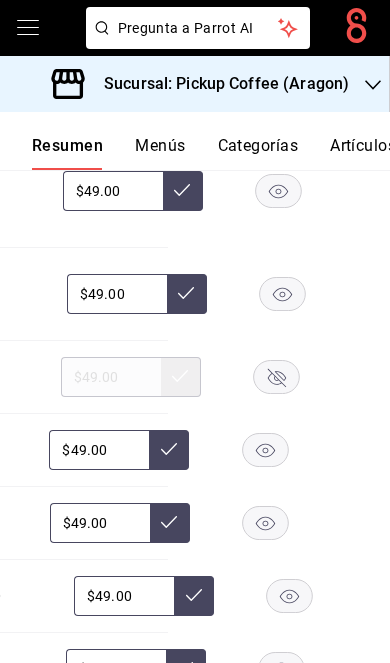 click 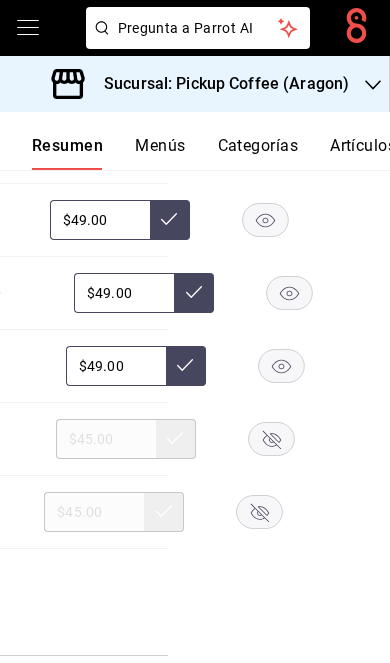 click 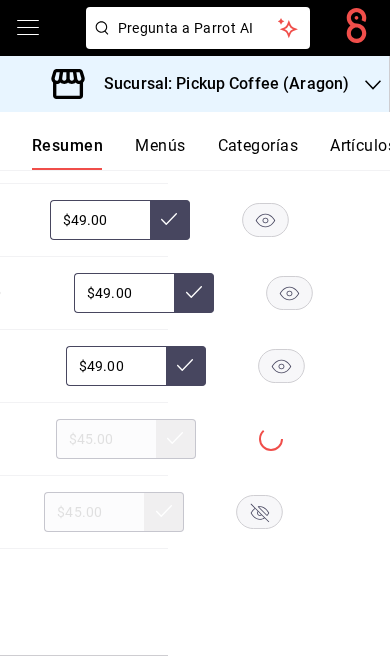 click 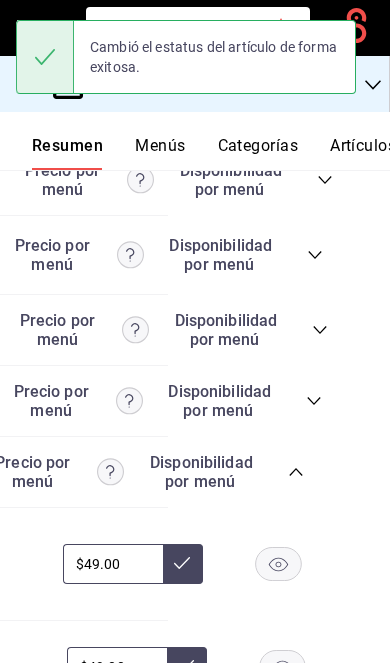 scroll, scrollTop: 5586, scrollLeft: 0, axis: vertical 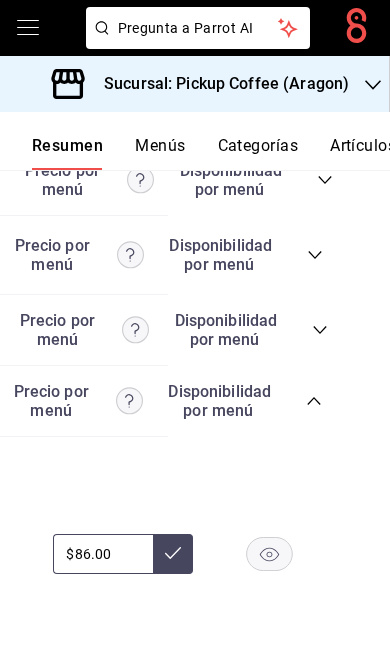 click 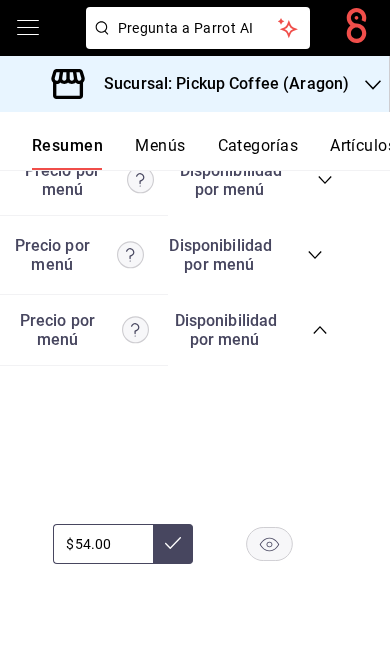 click 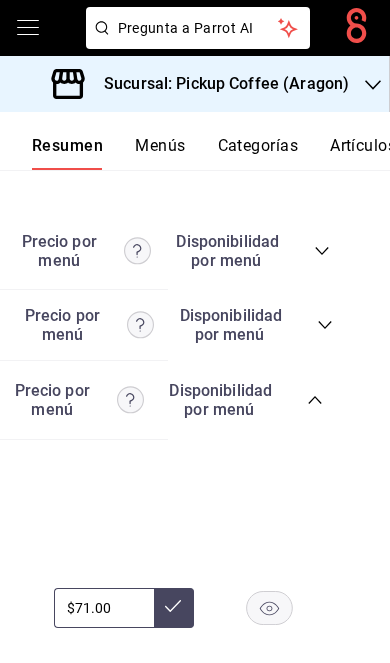 scroll, scrollTop: 5401, scrollLeft: 0, axis: vertical 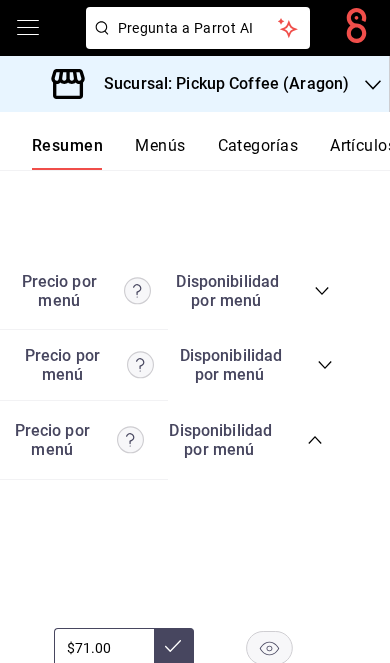 click at bounding box center (325, 365) 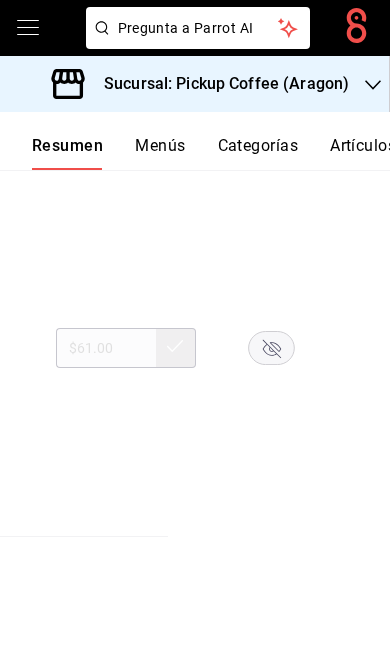 scroll, scrollTop: 5645, scrollLeft: 0, axis: vertical 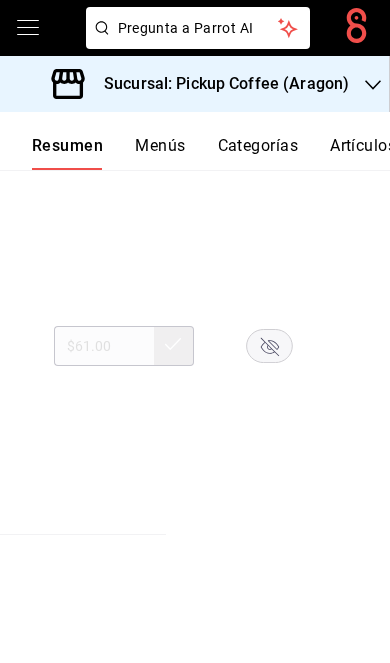 click 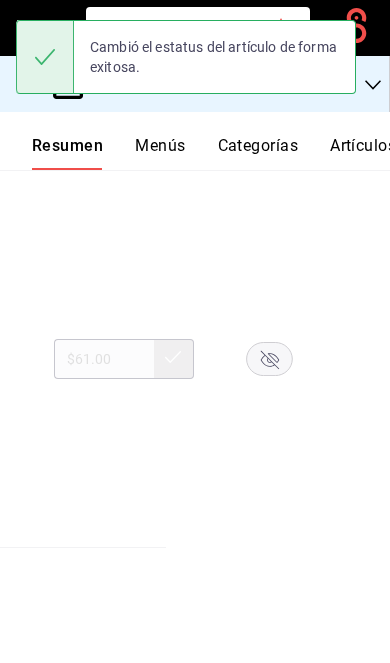 click 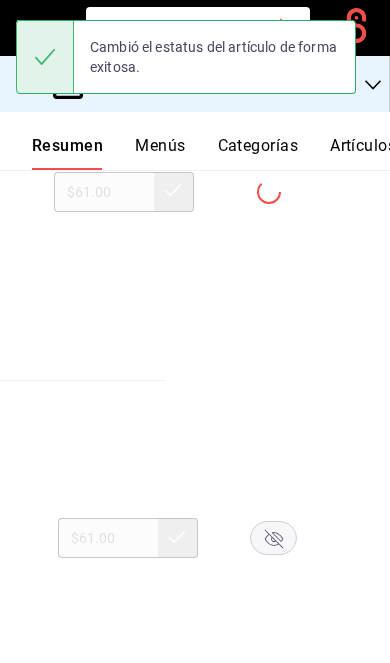 scroll, scrollTop: 6260, scrollLeft: 0, axis: vertical 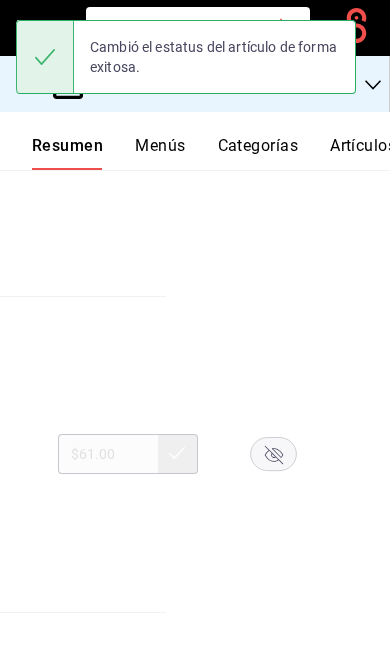 click 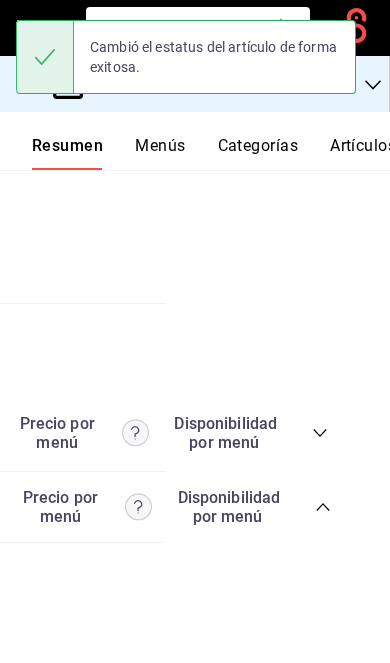 scroll, scrollTop: 5250, scrollLeft: 0, axis: vertical 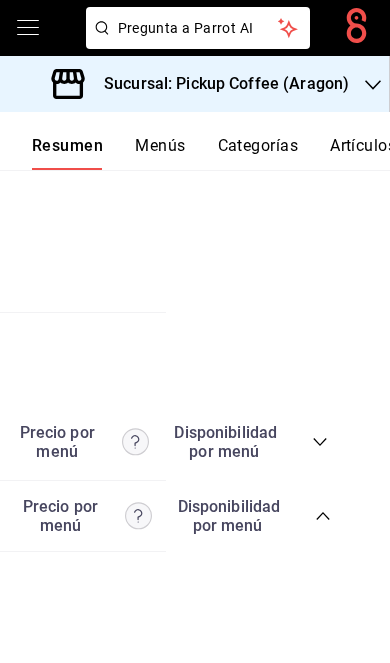 click 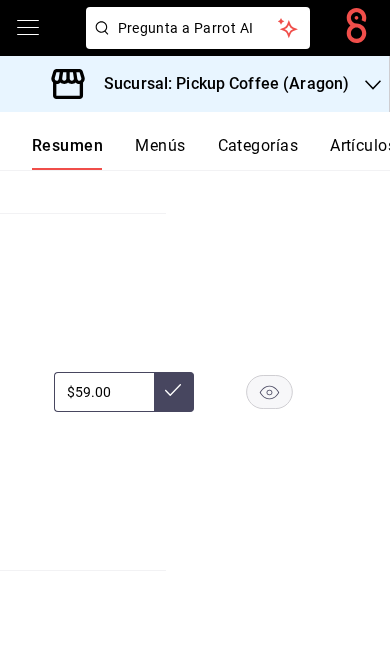 scroll, scrollTop: 2706, scrollLeft: 0, axis: vertical 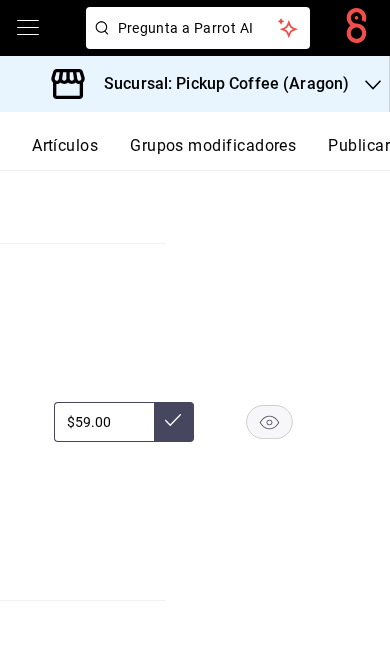 click on "Publicar" at bounding box center (359, 153) 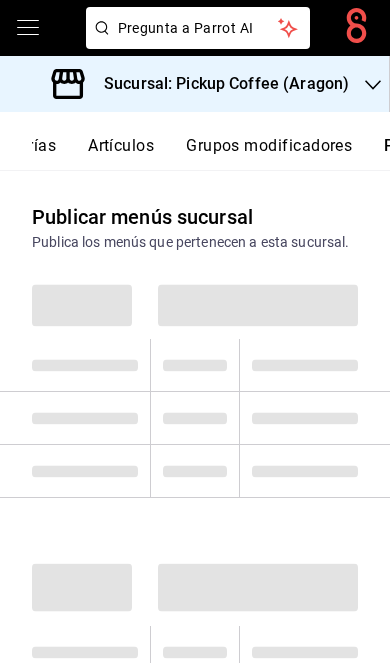 scroll, scrollTop: 0, scrollLeft: 302, axis: horizontal 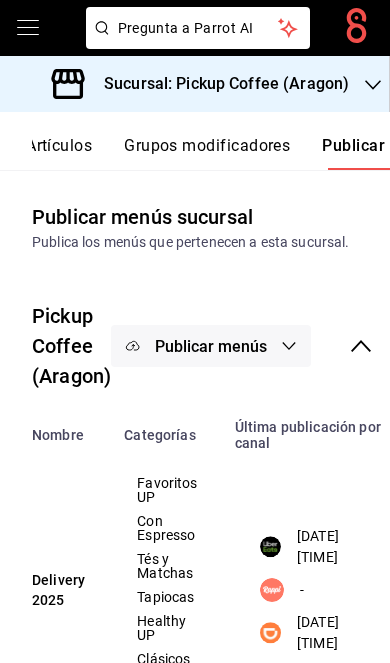 click on "Publicar menús" at bounding box center [211, 346] 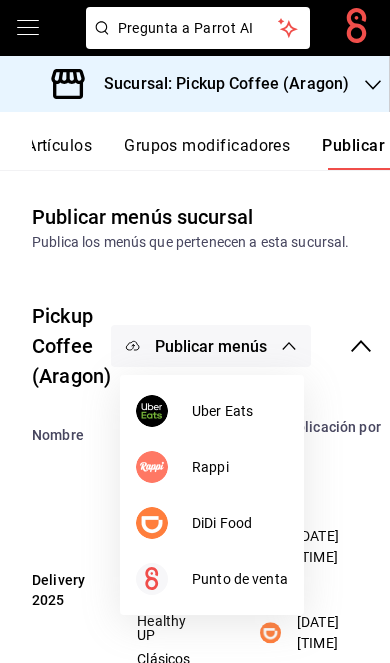 click on "DiDi Food" at bounding box center [240, 523] 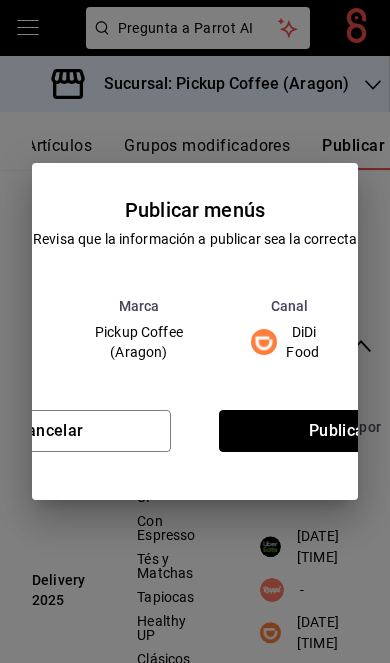 click on "Publicar" at bounding box center (340, 431) 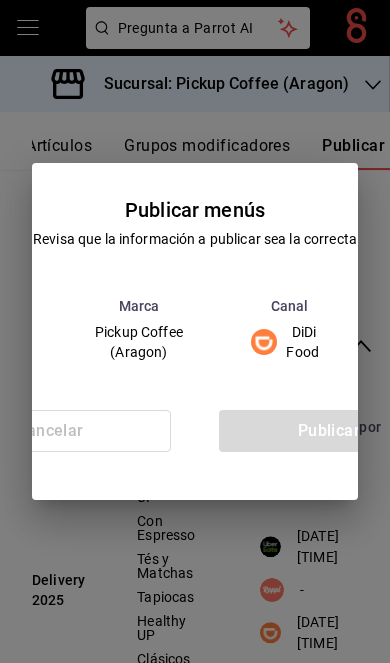 click on "Cancelar Publicar" at bounding box center [195, 439] 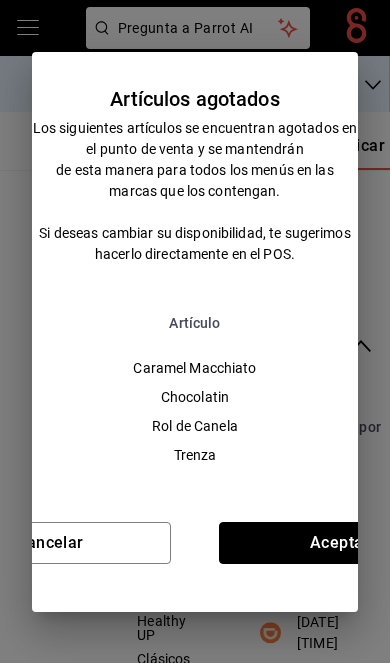click on "Aceptar" at bounding box center (340, 543) 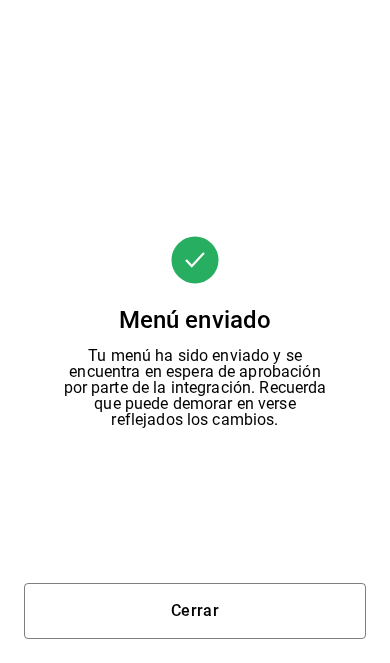 click on "Cerrar" at bounding box center (195, 611) 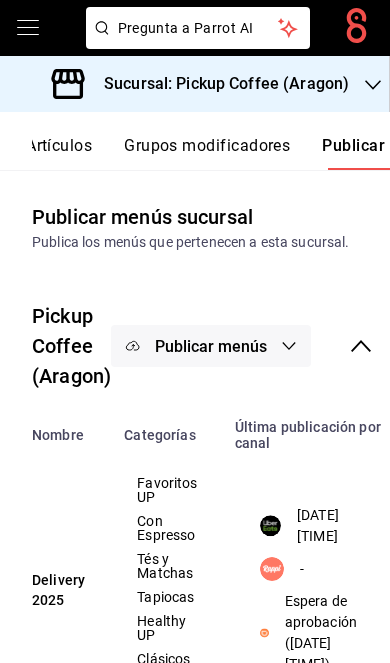 click on "Publicar menús" at bounding box center (211, 346) 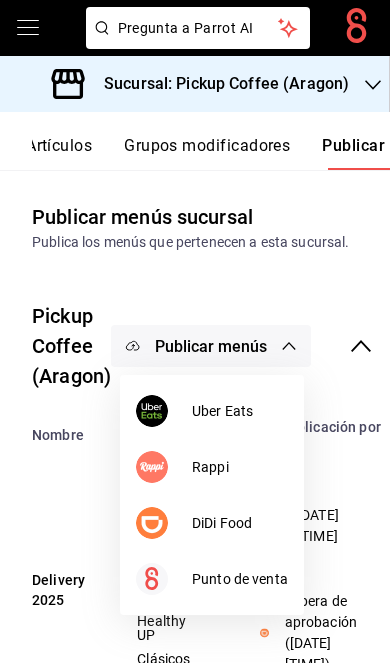 click on "Uber Eats" at bounding box center (240, 411) 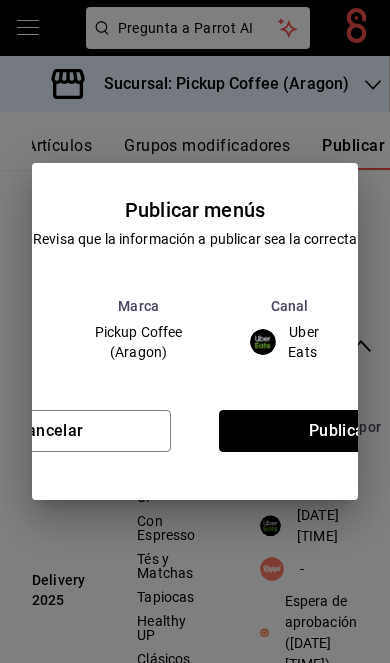 click on "Publicar" at bounding box center [340, 431] 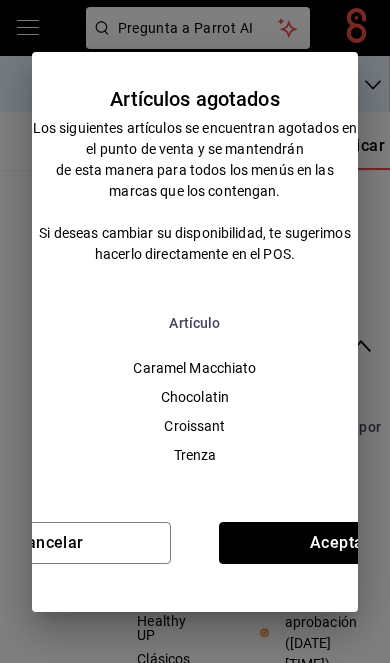 click on "Aceptar" at bounding box center (340, 543) 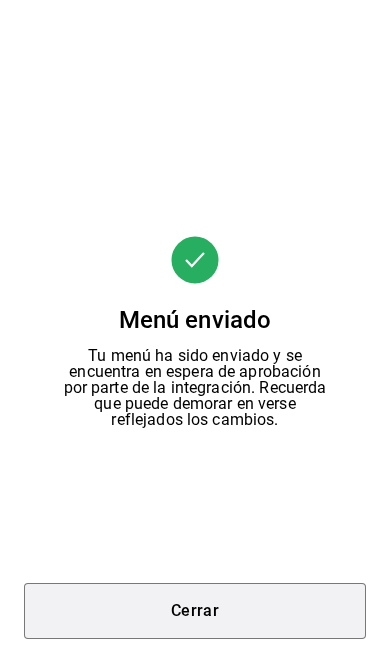 click on "Cerrar" at bounding box center (195, 611) 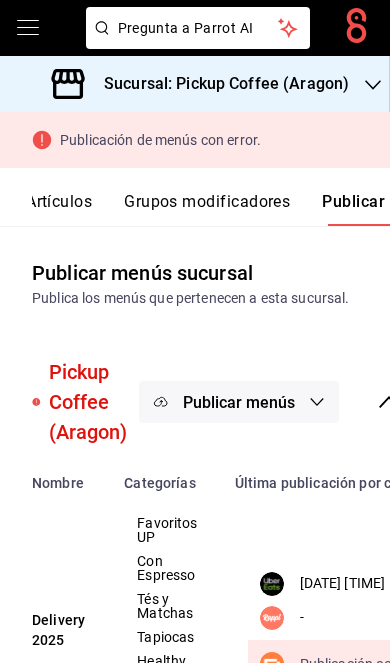 scroll, scrollTop: 20, scrollLeft: 0, axis: vertical 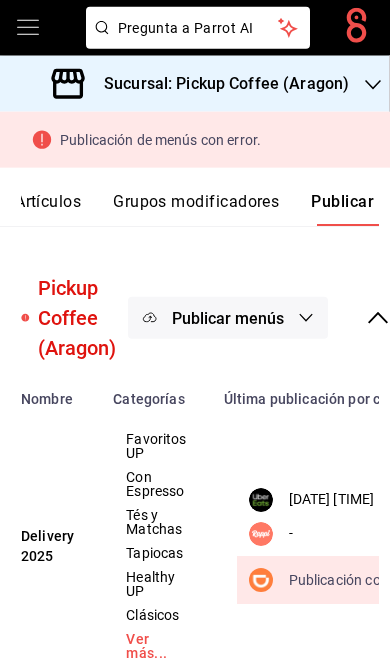 click on "Publicar menús" at bounding box center (228, 318) 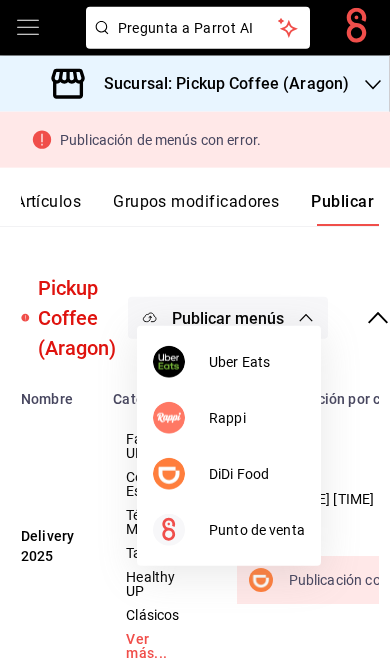 scroll, scrollTop: 21, scrollLeft: 0, axis: vertical 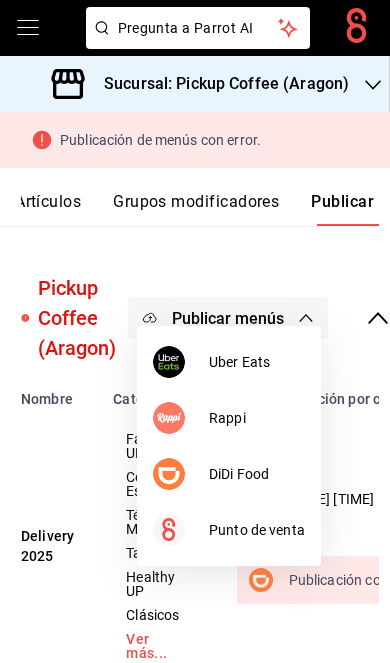 click on "Rappi" at bounding box center [257, 418] 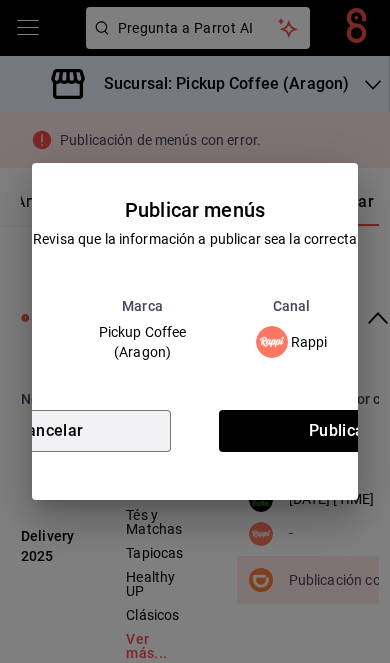 click on "Cancelar" at bounding box center (50, 431) 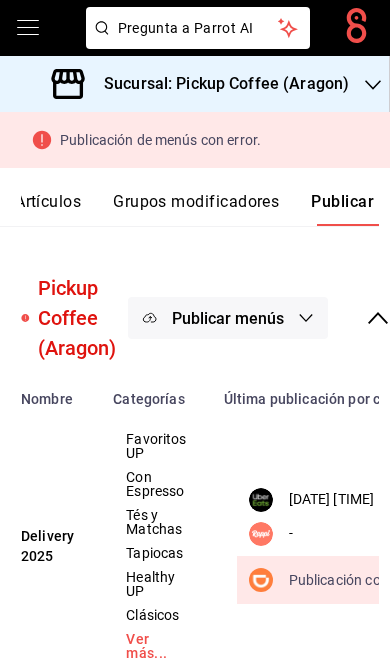 click on "Publicar menús" at bounding box center [228, 318] 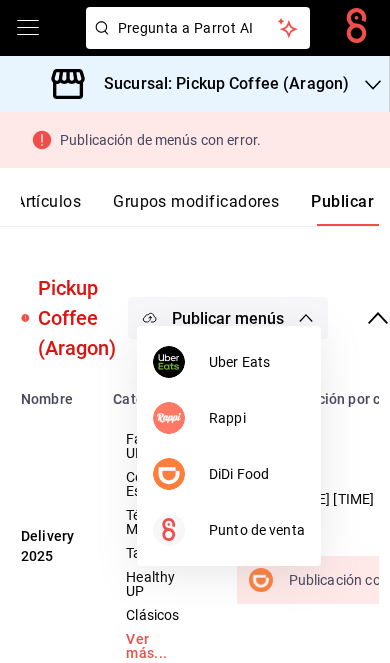 click on "DiDi Food" at bounding box center (257, 474) 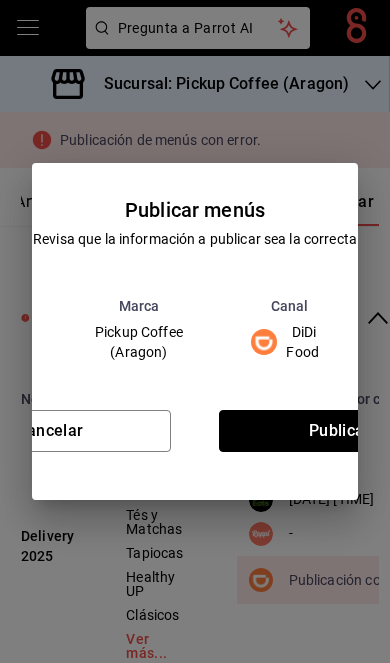 click on "Publicar" at bounding box center [340, 431] 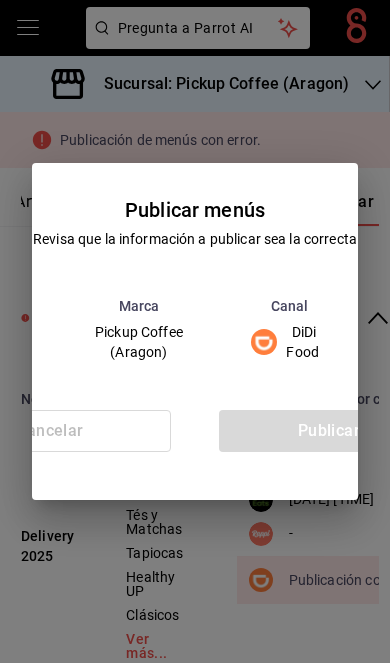 click on "Cancelar Publicar" at bounding box center [195, 439] 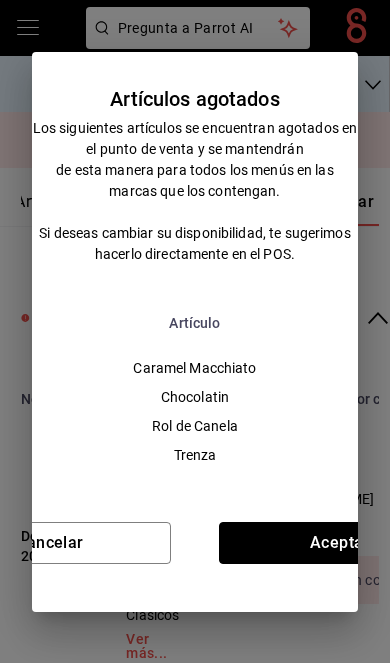 click on "Aceptar" at bounding box center [340, 543] 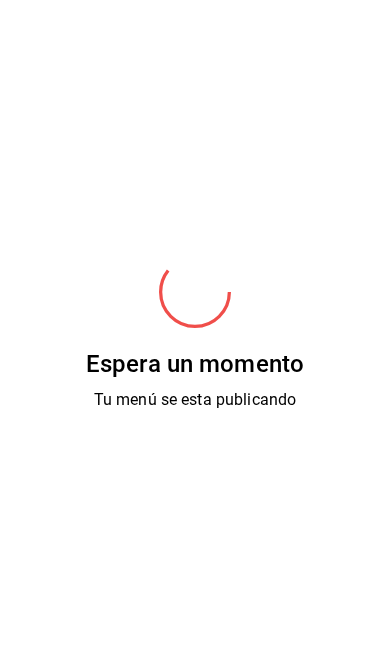 scroll, scrollTop: 84, scrollLeft: 0, axis: vertical 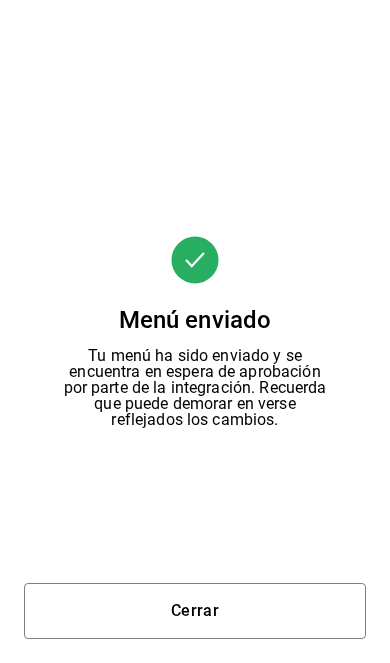 click on "Cerrar" at bounding box center (195, 611) 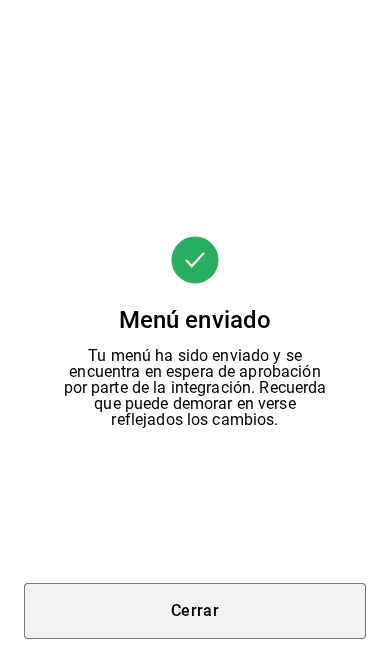 scroll, scrollTop: 17, scrollLeft: 0, axis: vertical 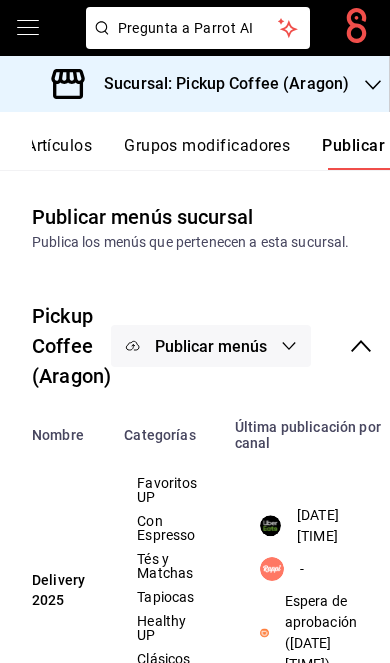 click on "Sucursal: Pickup Coffee (Aragon)" at bounding box center (218, 84) 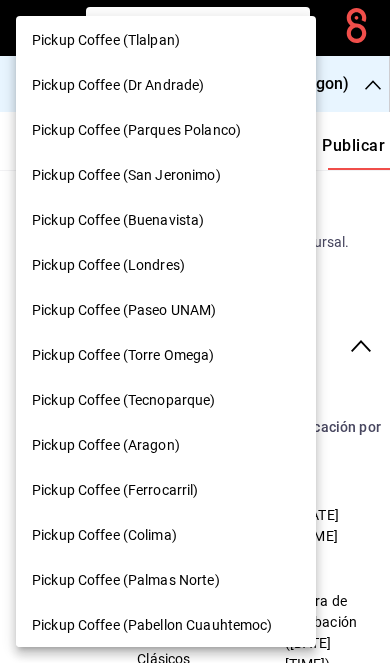scroll, scrollTop: 495, scrollLeft: 0, axis: vertical 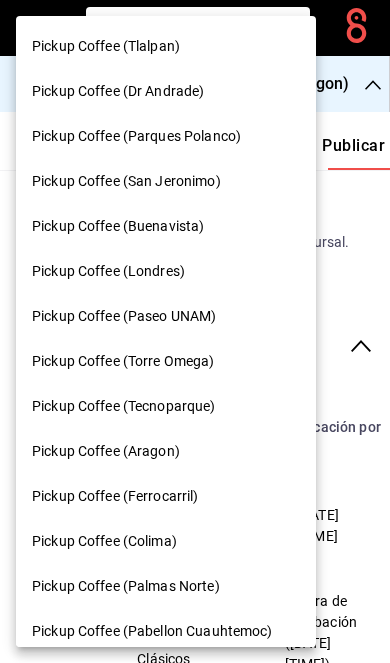 click on "Pickup Coffee (Ferrocarril)" at bounding box center [166, 496] 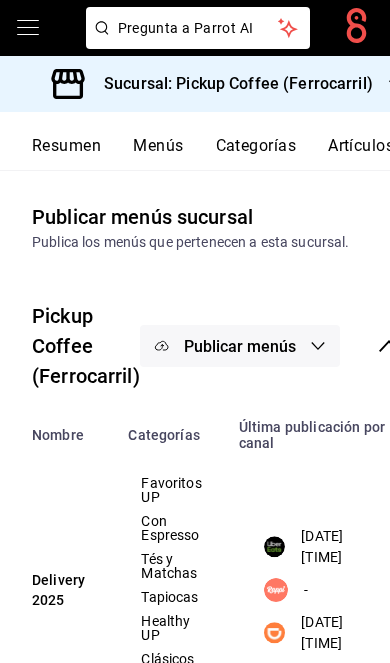 scroll, scrollTop: 0, scrollLeft: 0, axis: both 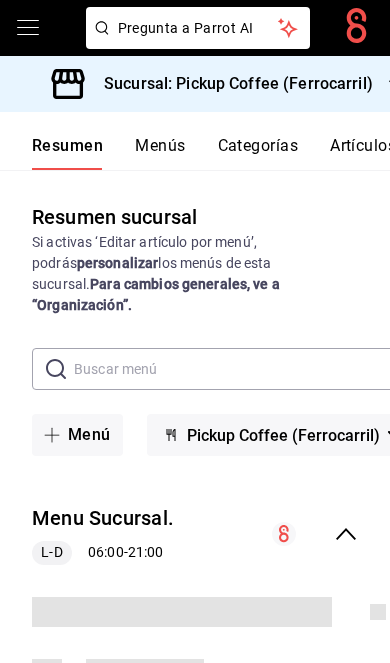 click 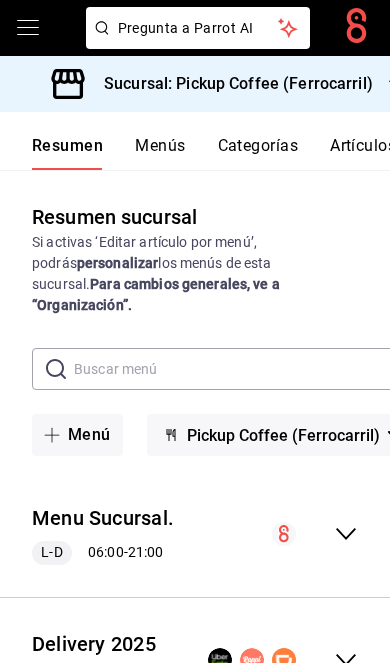 click 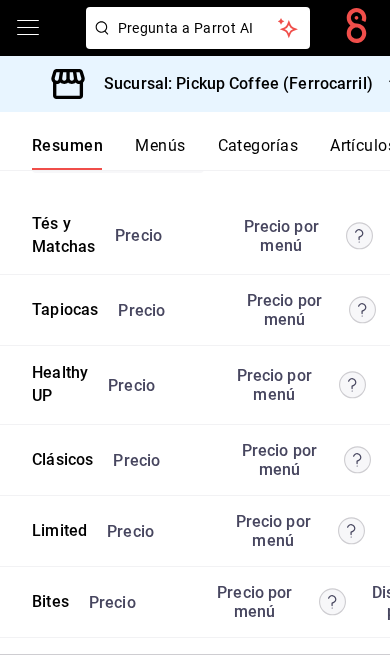 scroll, scrollTop: 5455, scrollLeft: 0, axis: vertical 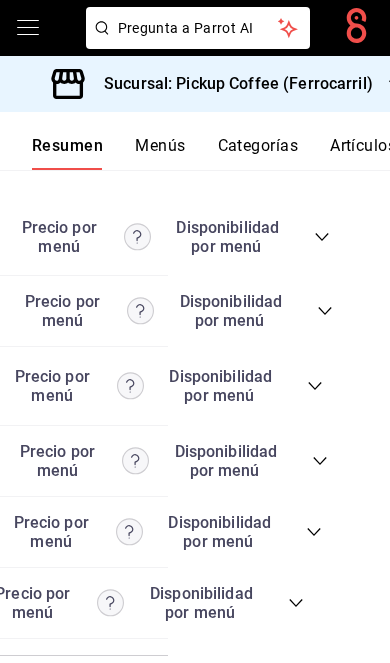 click on "Precio Precio por menú   Disponibilidad por menú" at bounding box center [75, 603] 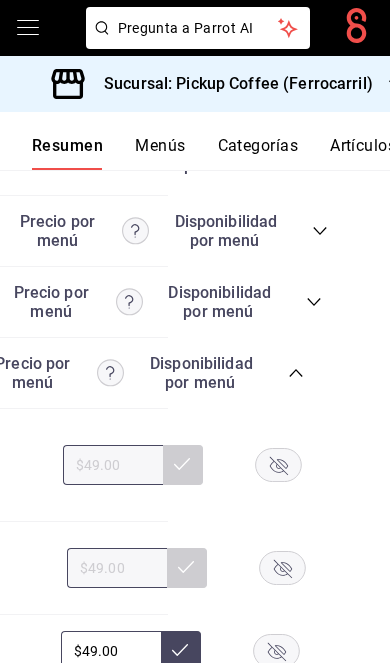 scroll, scrollTop: 5733, scrollLeft: 0, axis: vertical 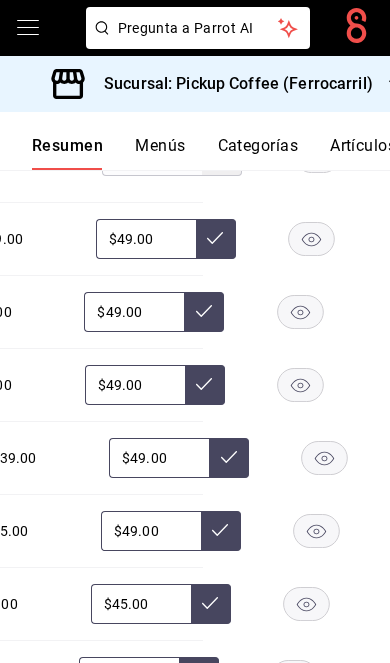 click 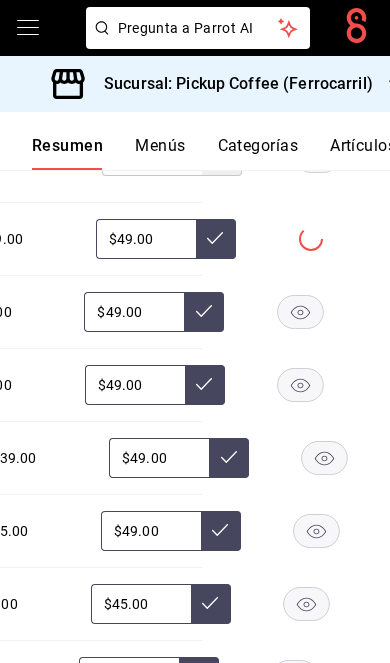 click 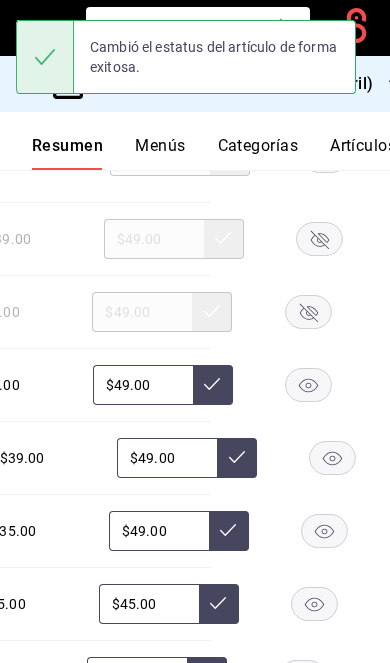 scroll, scrollTop: 0, scrollLeft: 173, axis: horizontal 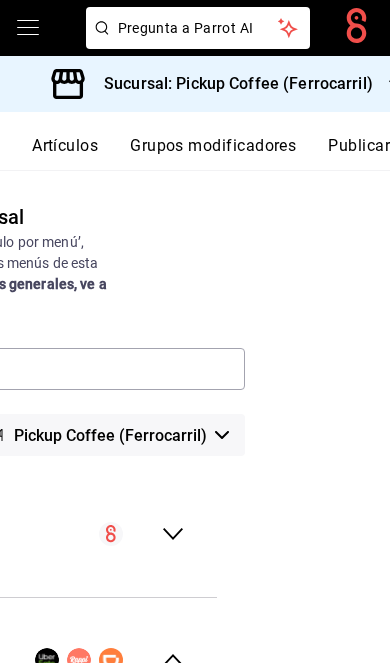 click on "Publicar" at bounding box center (359, 153) 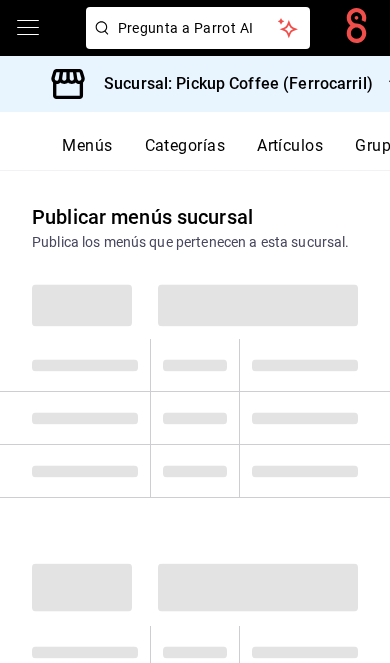 scroll, scrollTop: 0, scrollLeft: 302, axis: horizontal 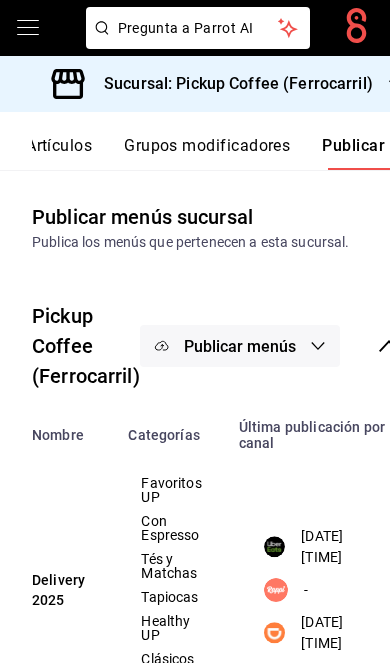 click on "Publicar menús" at bounding box center [240, 346] 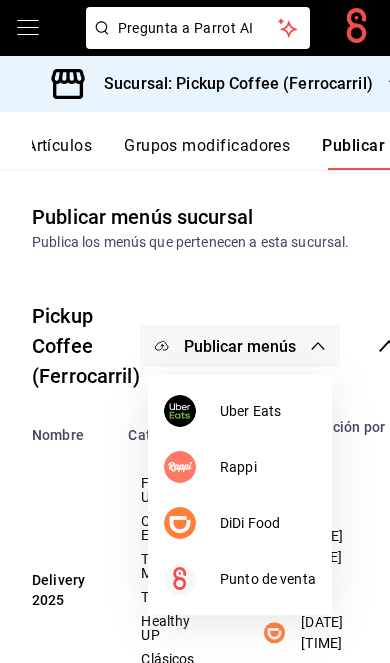click on "DiDi Food" at bounding box center [268, 523] 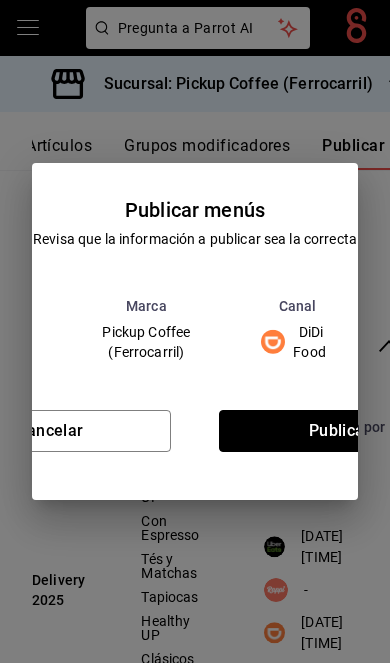 click on "Publicar" at bounding box center [340, 431] 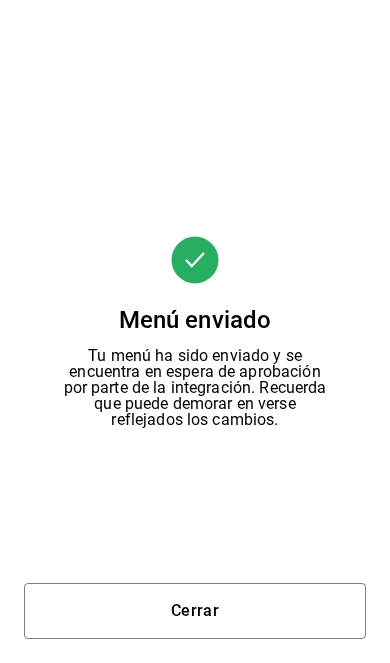 click on "Cerrar" at bounding box center (195, 611) 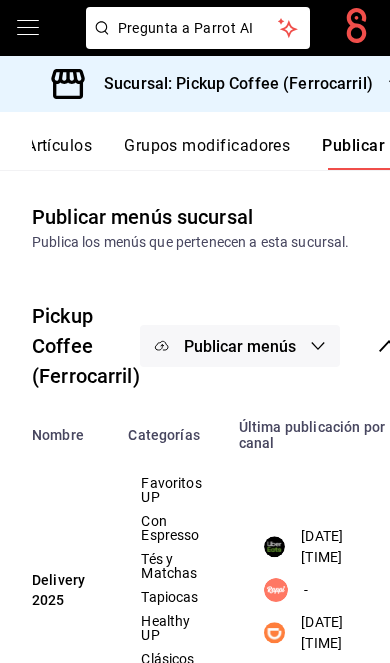 click on "Publicar menús" at bounding box center (240, 346) 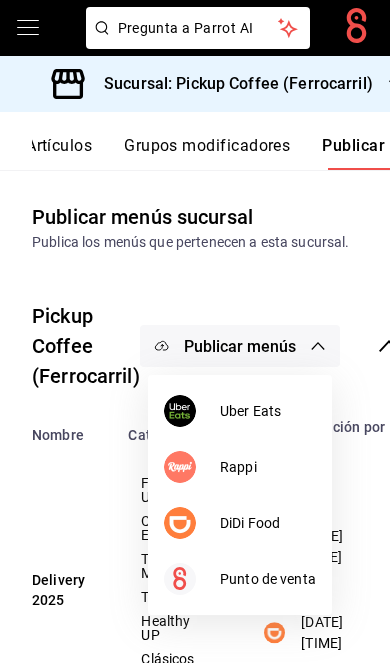click on "Uber Eats" at bounding box center (240, 411) 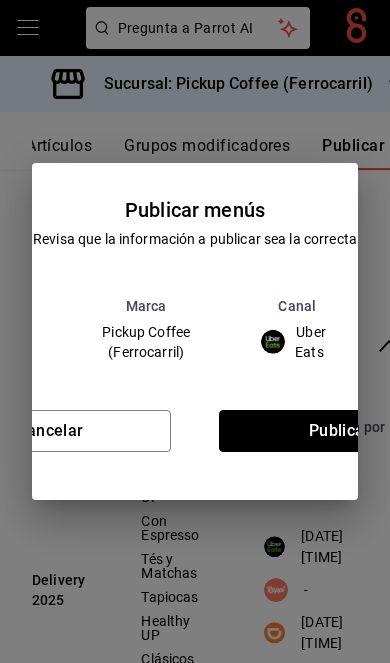 click on "Publicar" at bounding box center (340, 431) 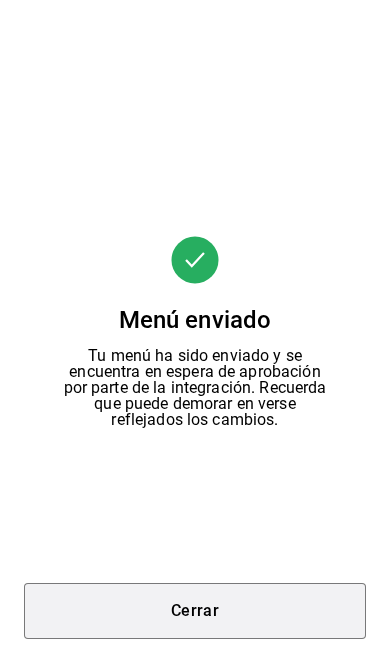 click on "Cerrar" at bounding box center [195, 611] 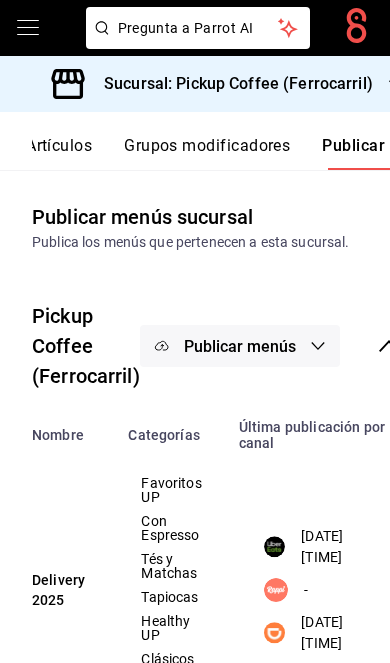 click on "Sucursal: Pickup Coffee (Ferrocarril)" at bounding box center [230, 84] 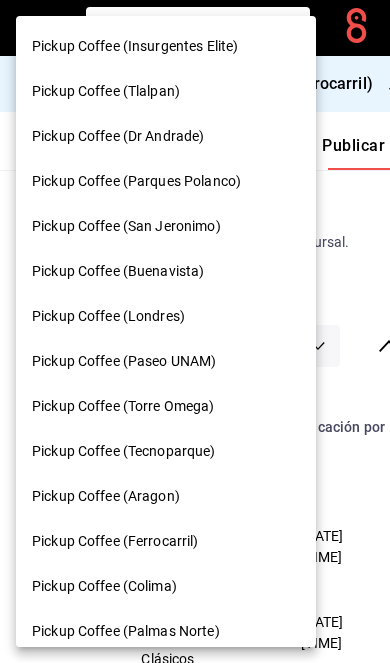 scroll, scrollTop: 456, scrollLeft: 0, axis: vertical 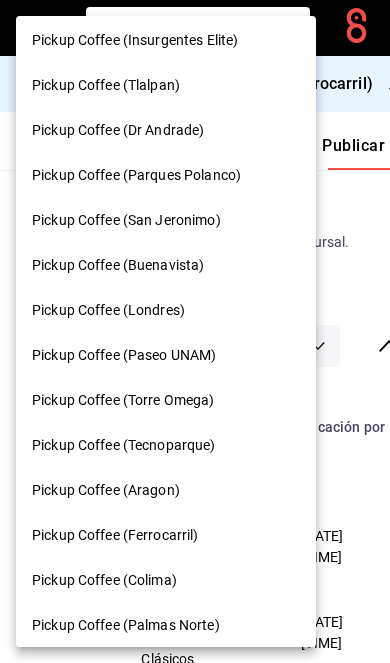 click on "Pickup Coffee (Buenavista)" at bounding box center (166, 265) 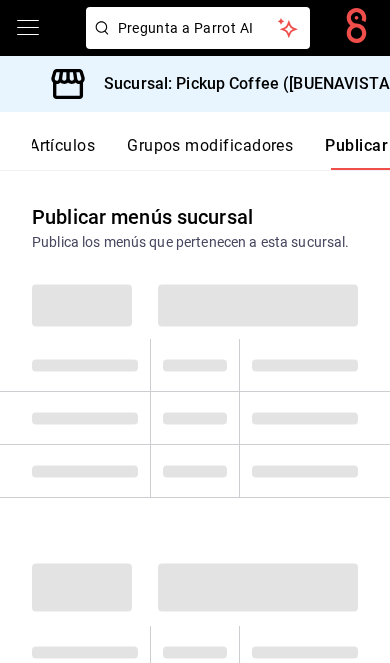 scroll, scrollTop: 0, scrollLeft: 302, axis: horizontal 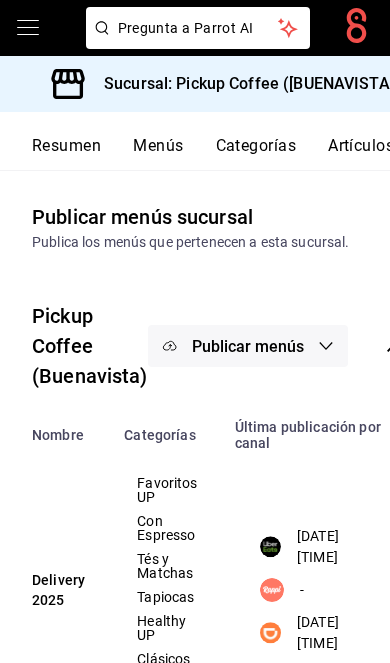 click on "Resumen" at bounding box center [66, 153] 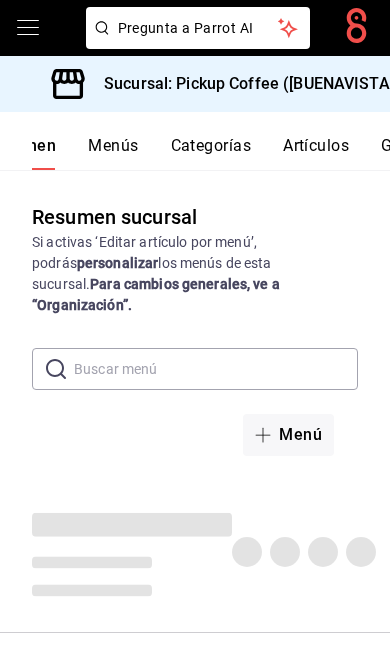 scroll, scrollTop: 0, scrollLeft: 0, axis: both 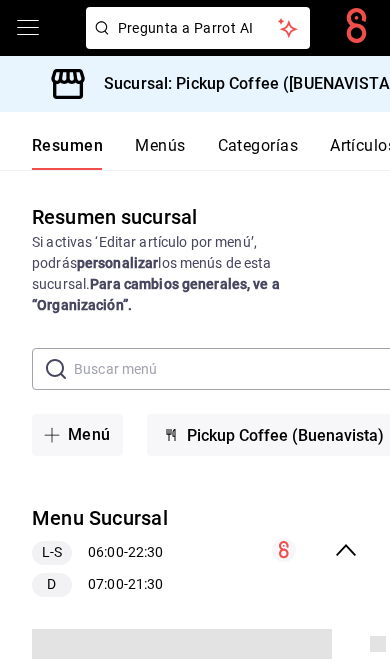 click 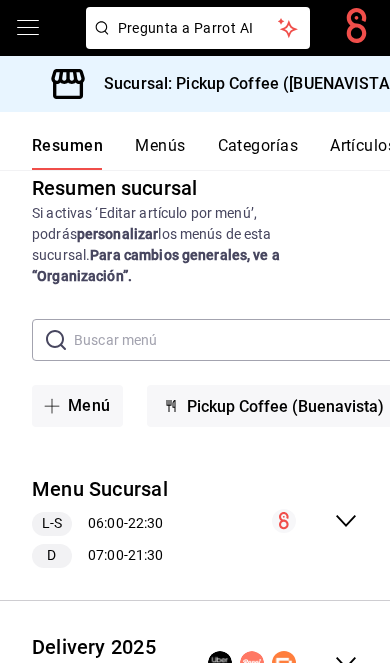 scroll, scrollTop: 28, scrollLeft: 0, axis: vertical 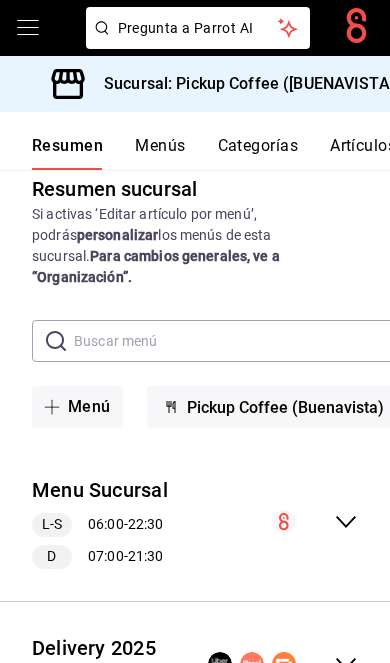 click on "Delivery [YEAR] L-D 08:00  -  20:30" at bounding box center (195, 664) 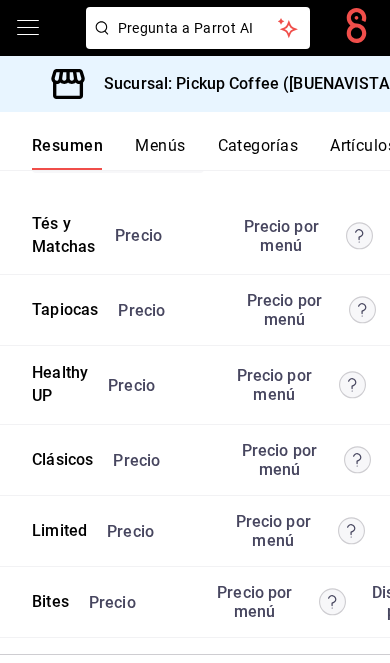 scroll, scrollTop: 5487, scrollLeft: 0, axis: vertical 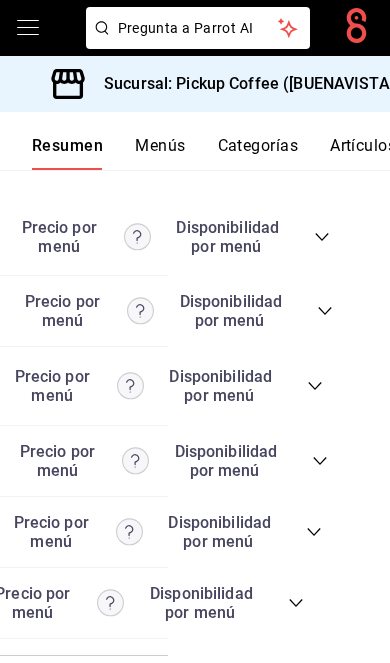 click 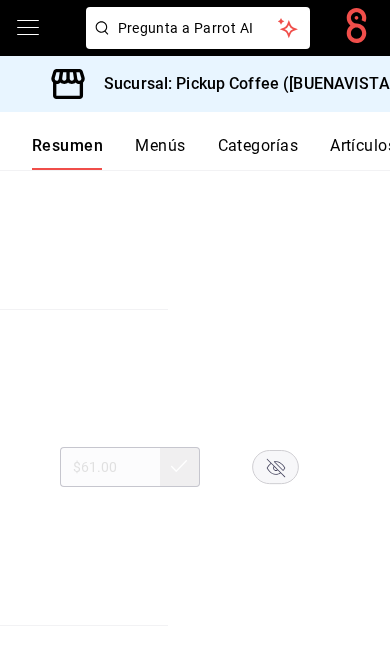 scroll, scrollTop: 6381, scrollLeft: 0, axis: vertical 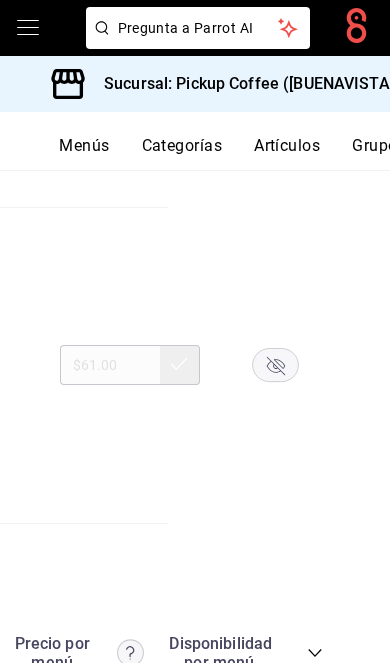 click on "Artículos" at bounding box center [287, 153] 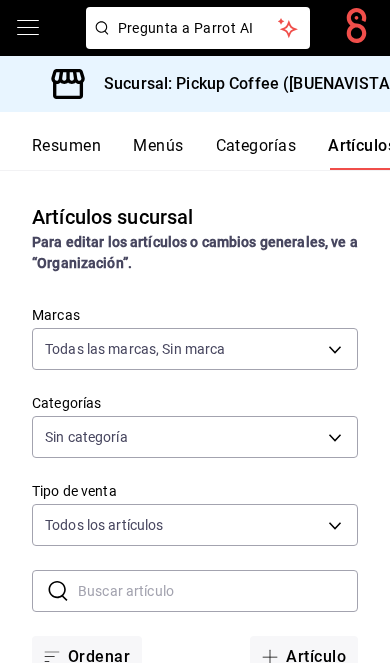 type on "b506dc2f-af34-4523-89be-bb734bead639" 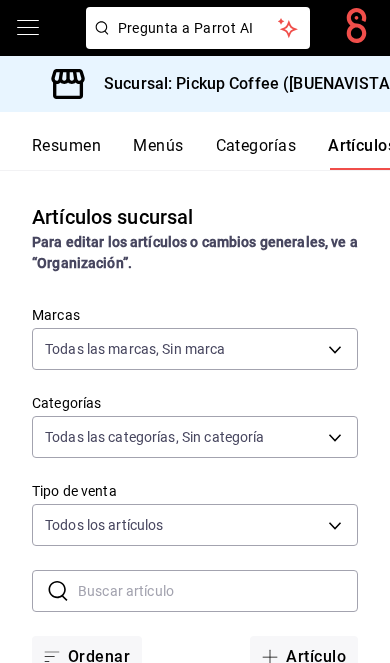 click at bounding box center (218, 591) 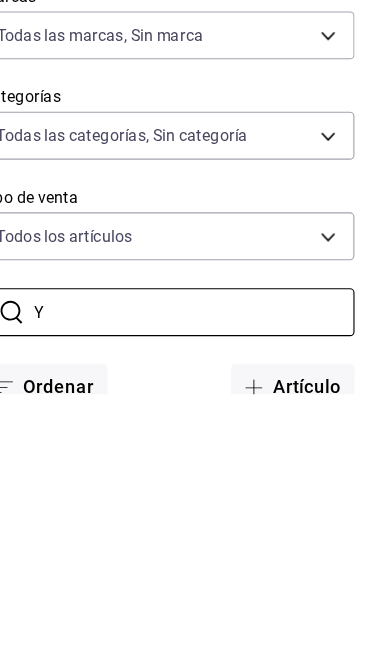 scroll, scrollTop: 82, scrollLeft: 0, axis: vertical 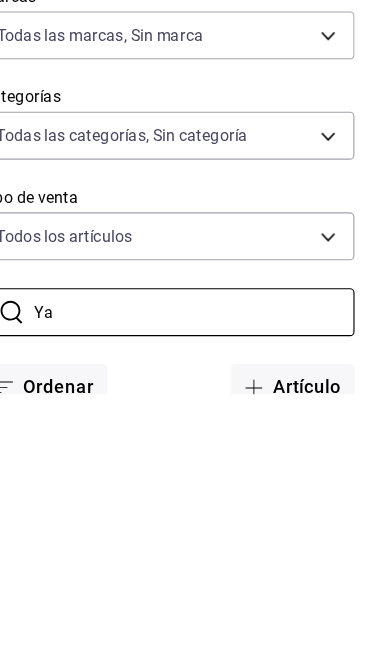 type on "Y" 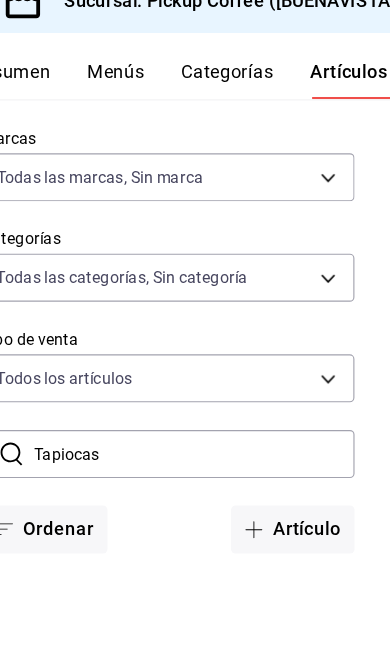 scroll, scrollTop: 118, scrollLeft: 0, axis: vertical 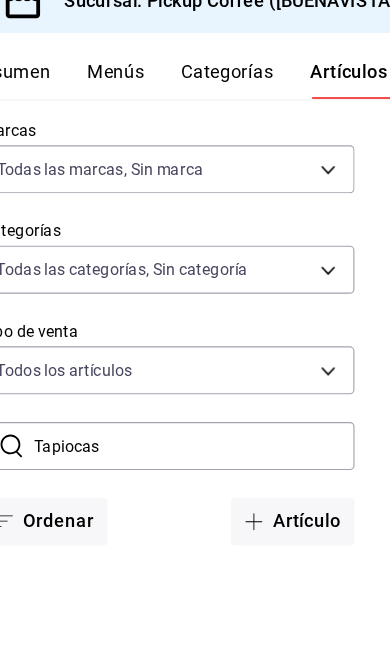 click on "Tapiocas" at bounding box center (218, 473) 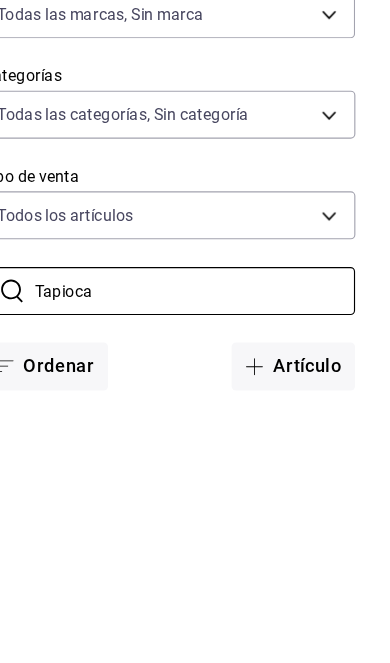 type on "Tapioca" 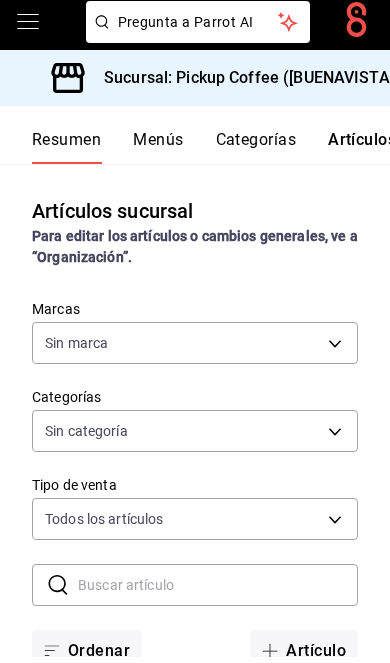 scroll, scrollTop: 1, scrollLeft: 0, axis: vertical 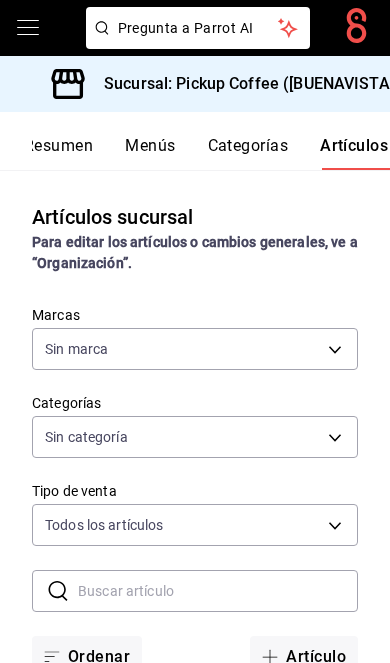 click on "Sucursal: Pickup Coffee ([BUENAVISTA])" at bounding box center (244, 84) 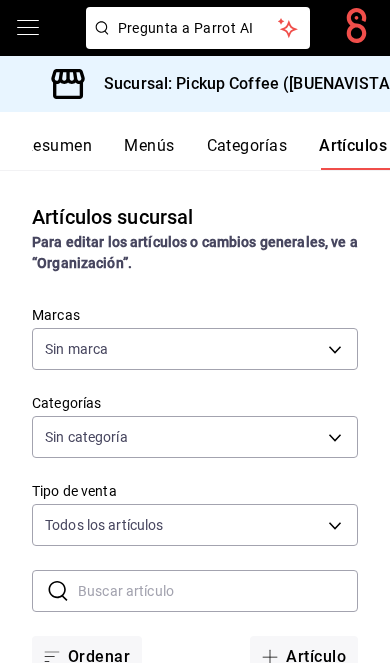 type on "6b2a7dfa-c354-485b-8f36-618d92c0ae27,94430d15-ee03-4ac7-a347-cf210f875035,9643fd1b-0f4a-4bb6-a3a1-909c028feb95,0b10f25d-baea-4157-bdda-072766f7416c,318dccf1-a174-43bf-b5f0-51058dbcf8a1,867f3d19-afb5-421a-973a-f589556d6154,1c27d238-4a9e-4681-9cff-12952372928f,7d13a683-725f-4ed7-925e-21616aae17a5,28ba1c1e-f272-4e50-8735-1a47c5d28748,5462c545-b1a4-4c82-939c-6c3bbcb10fad,576be1e4-0b27-42f7-83a0-a7bc90fa39c2,f1d6f4a9-d2eb-4cea-9dcc-5ff1a303f21c,f0b62485-80d8-4096-adae-ef2e09eb8ec7,ac5a99de-c63f-45ef-b2d2-14316f28486c,9bac1a16-816f-4cc8-966f-f831be8f10eb,6b106571-833e-4915-bcf0-1b3e2c06805f,9e4f438d-900c-4cbd-ac6e-2812e42b1664" 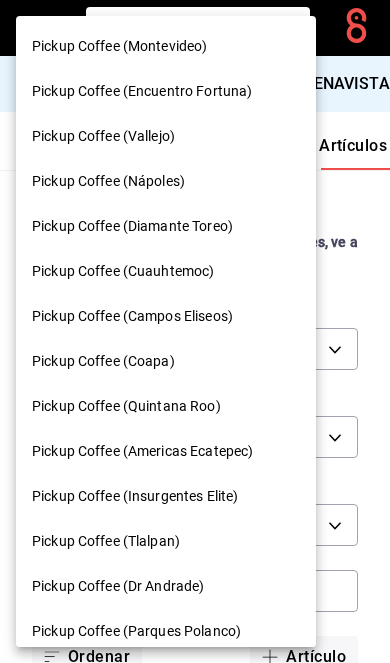 click on "Pickup Coffee (Coapa)" at bounding box center [166, 361] 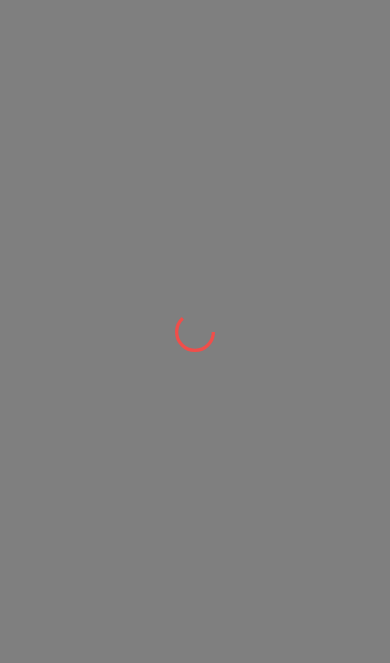 scroll, scrollTop: 0, scrollLeft: 0, axis: both 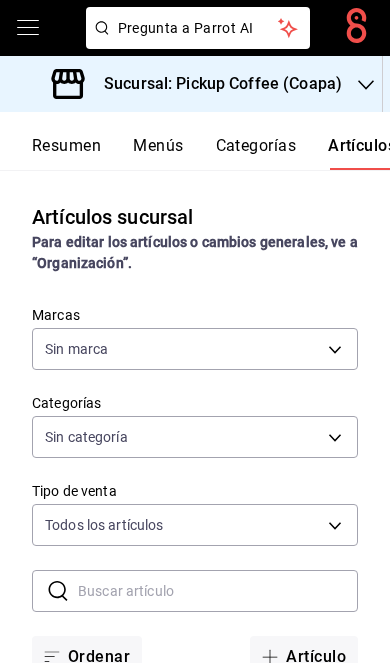 type on "52e57717-12eb-4172-84ce-468e54132493,9c43ac3e-7857-4e6b-8ef8-61a6cf7bb592" 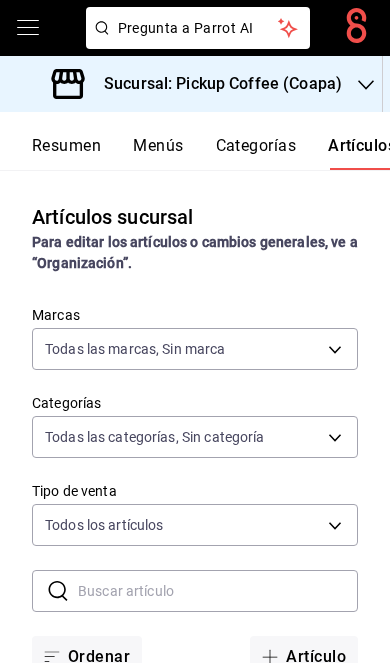 scroll, scrollTop: 0, scrollLeft: 0, axis: both 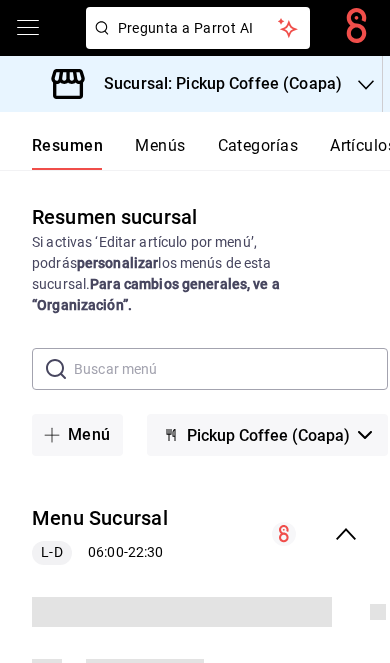 click on "Menu Sucursal L-D 06:00  -  22:30" at bounding box center (195, 534) 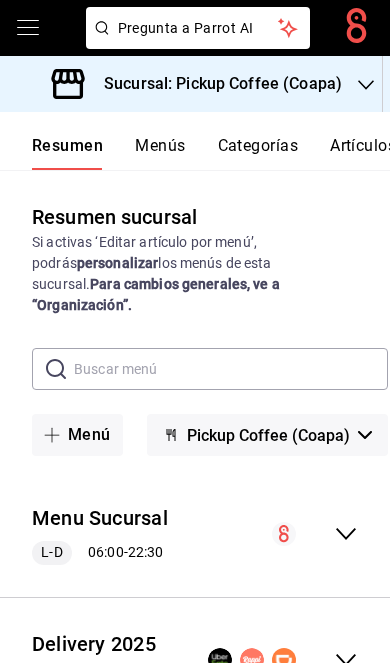 click 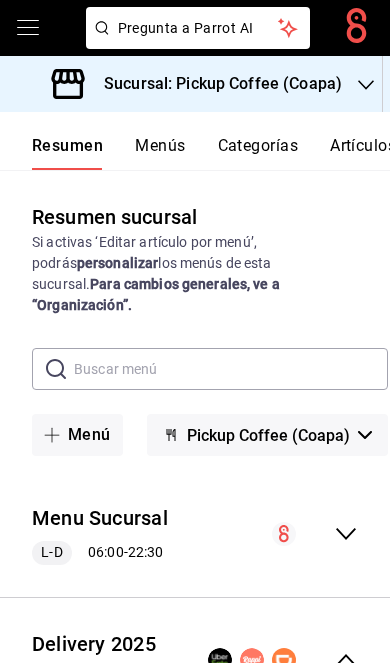 scroll, scrollTop: 82, scrollLeft: 0, axis: vertical 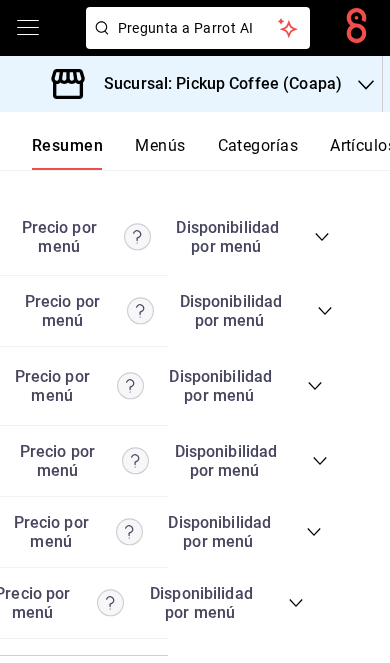 click 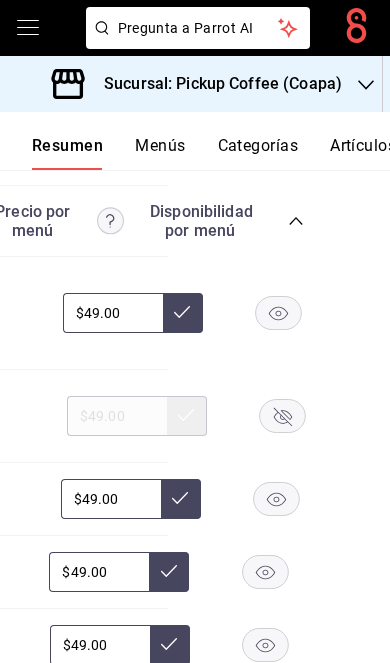 scroll, scrollTop: 5881, scrollLeft: 0, axis: vertical 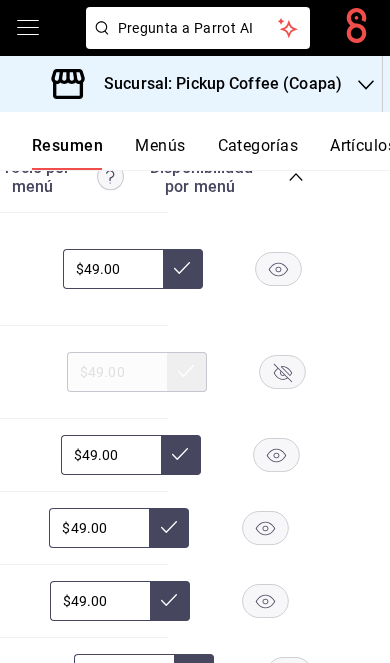 click 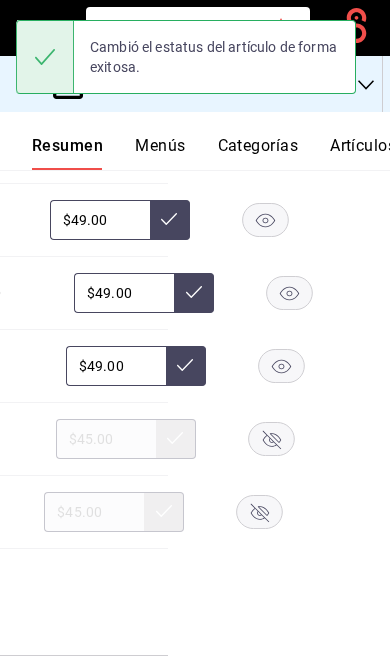 click 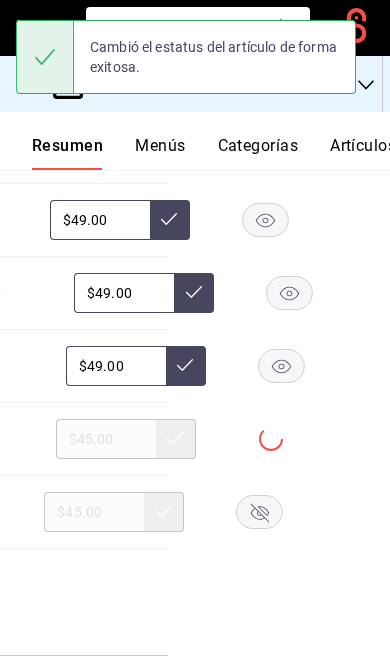 click 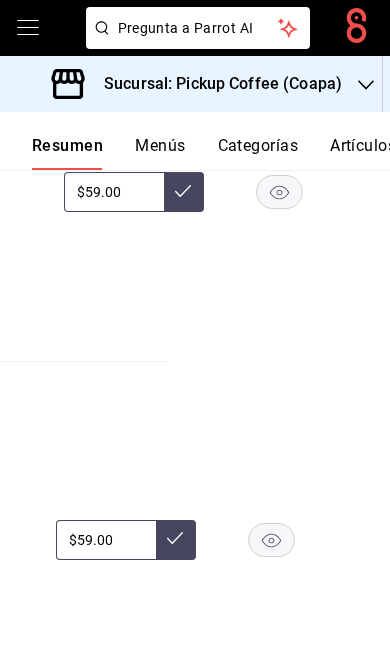 scroll, scrollTop: 2602, scrollLeft: 0, axis: vertical 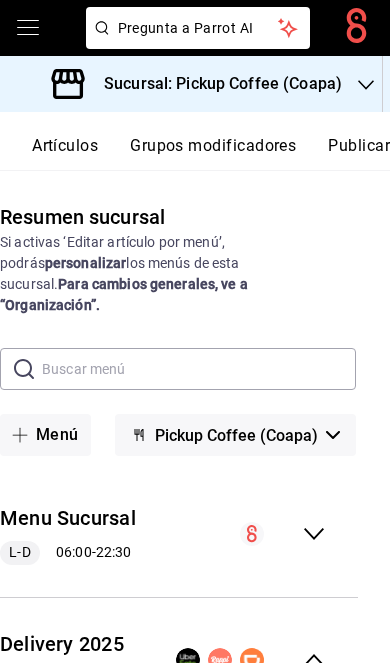 click on "Publicar" at bounding box center (359, 153) 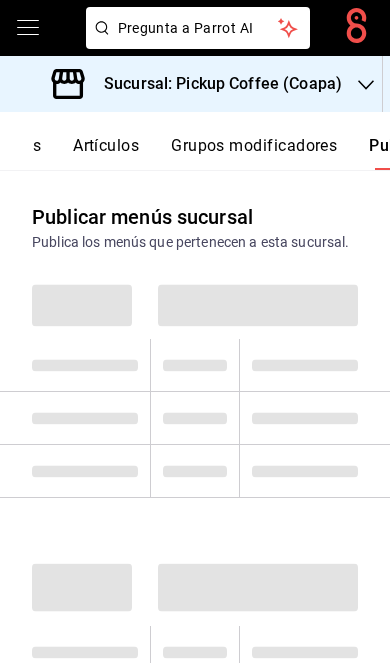 scroll, scrollTop: 0, scrollLeft: 302, axis: horizontal 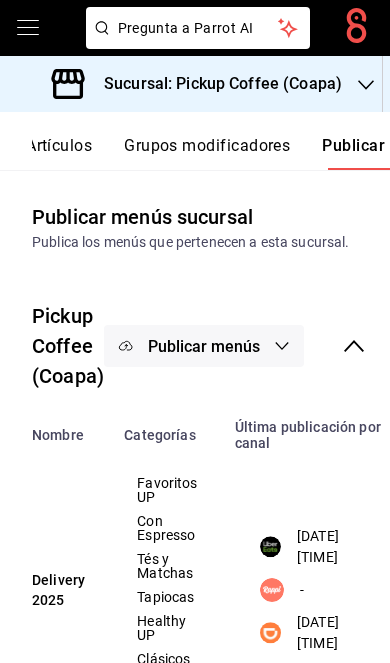 click on "Publicar menús" at bounding box center [204, 346] 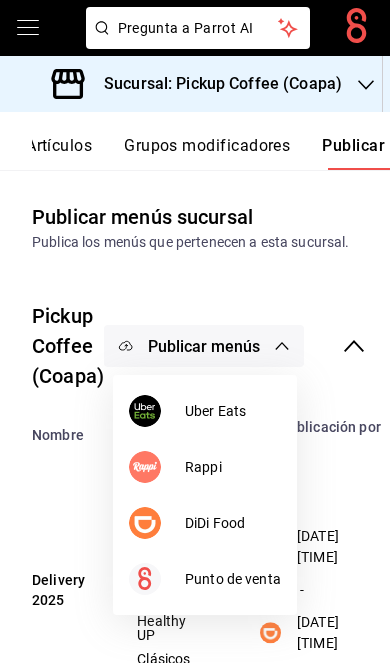 click on "DiDi Food" at bounding box center (205, 523) 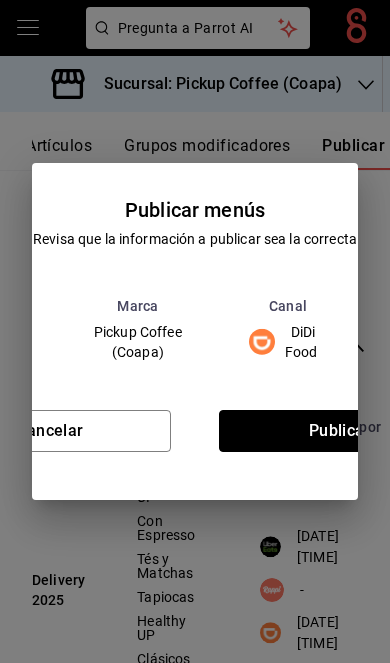 click on "Publicar" at bounding box center [340, 431] 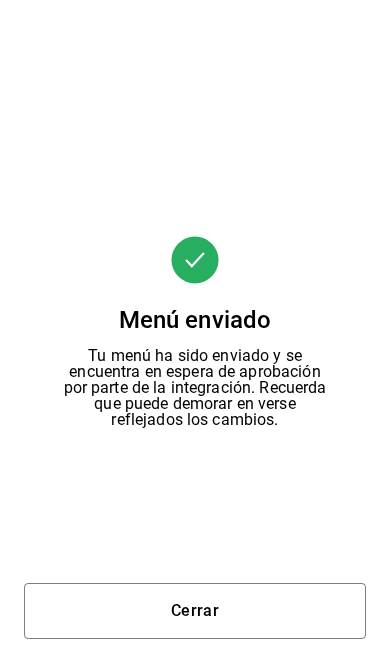 click on "Cerrar" at bounding box center (195, 611) 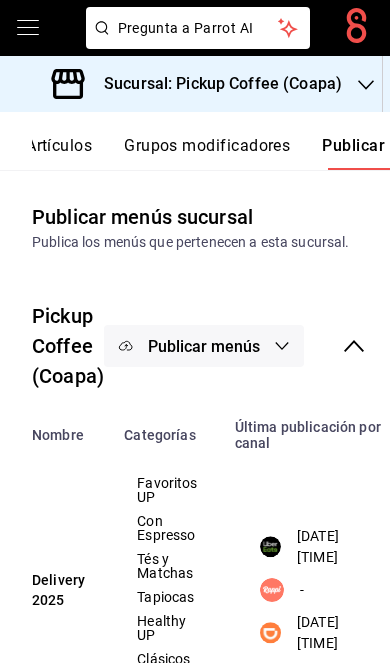 click on "Publicar menús" at bounding box center (204, 346) 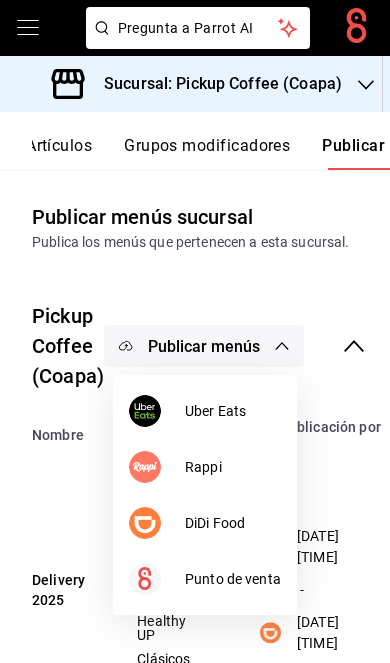 click on "Uber Eats" at bounding box center [233, 411] 